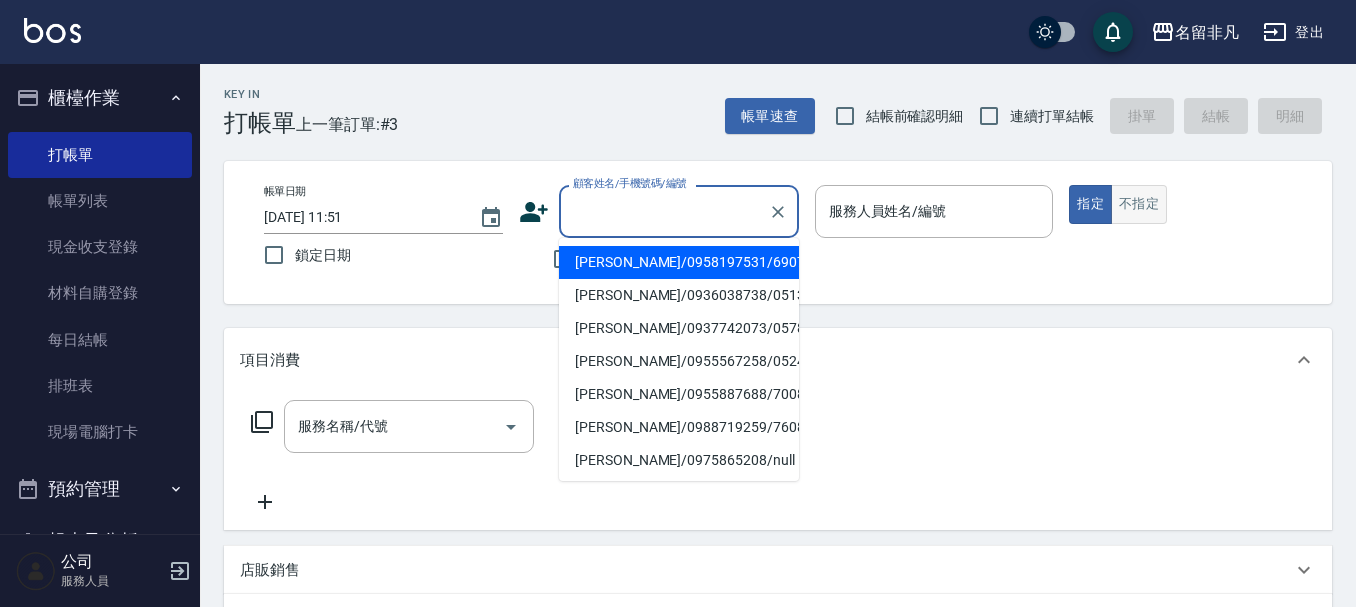 scroll, scrollTop: 0, scrollLeft: 0, axis: both 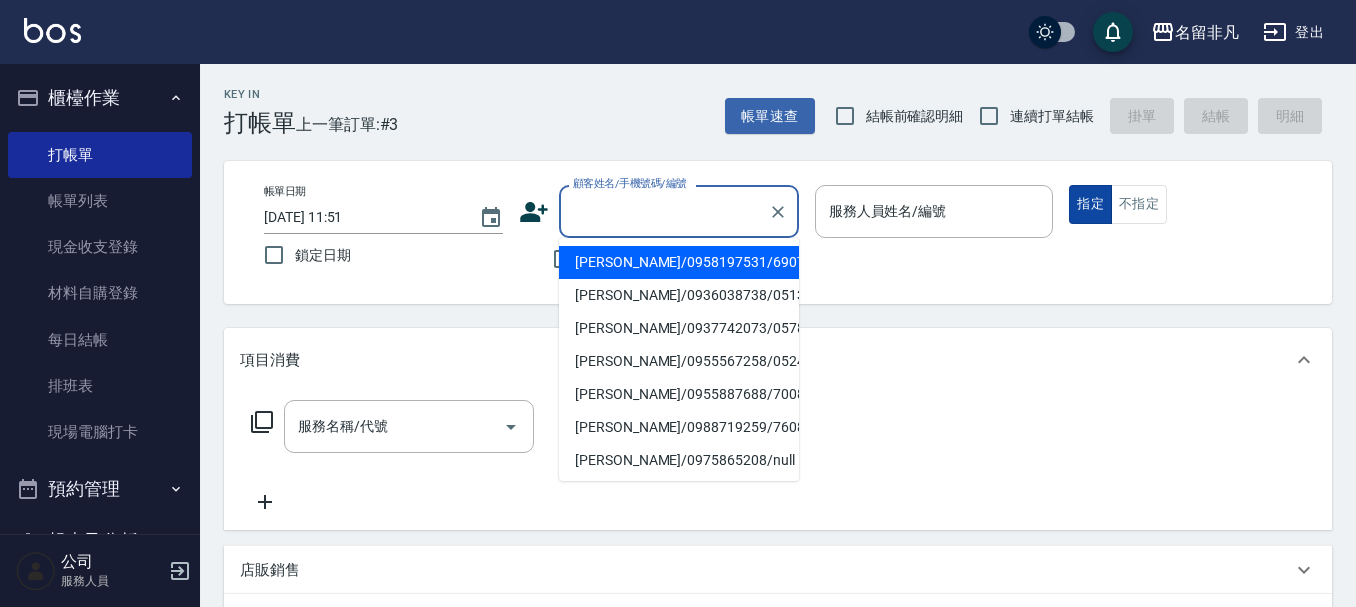 click on "指定" at bounding box center [1090, 204] 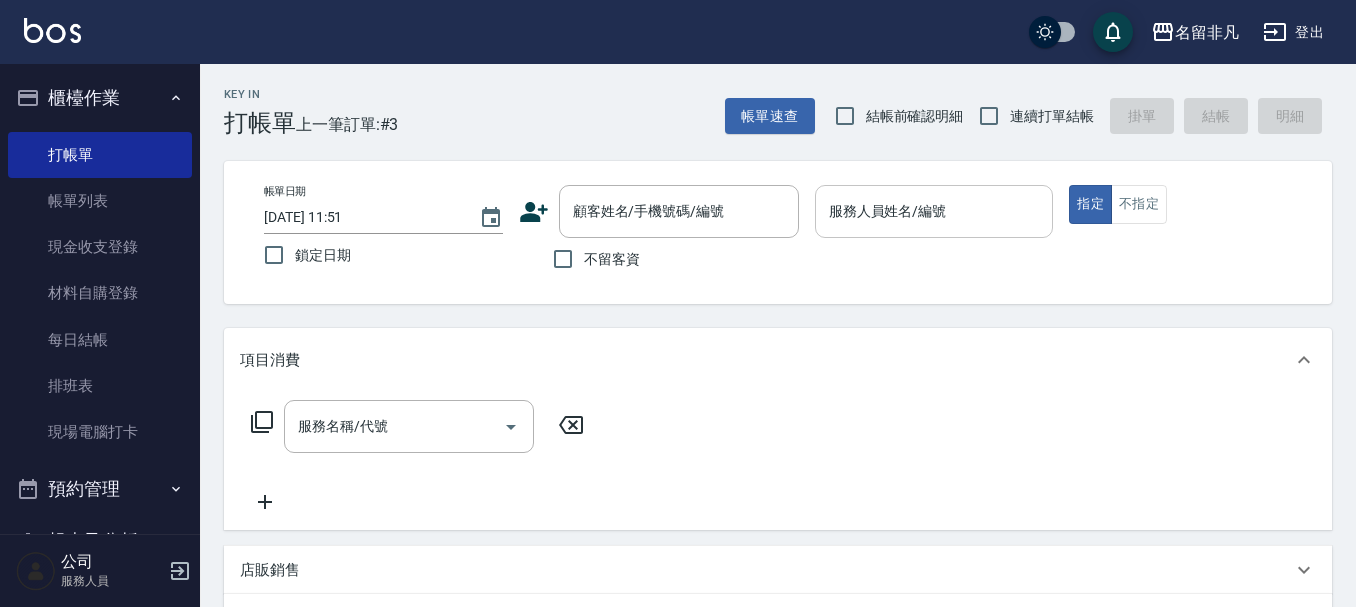 click on "服務人員姓名/編號" at bounding box center (934, 211) 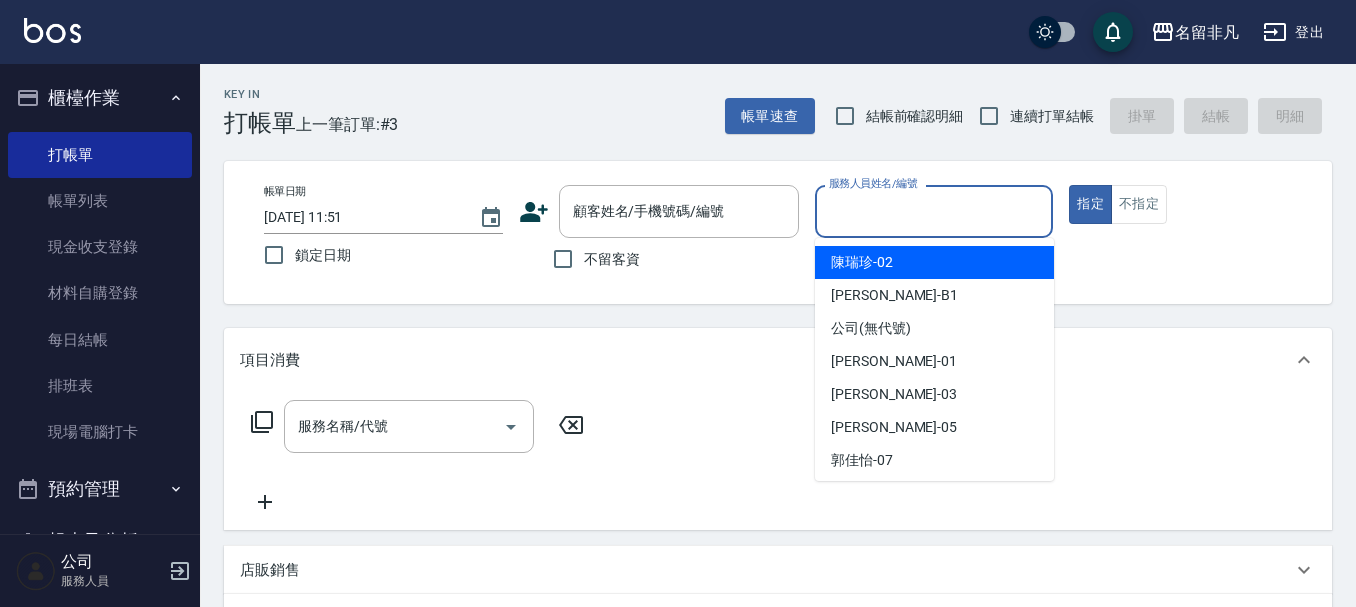 click on "[PERSON_NAME]-02" at bounding box center [934, 262] 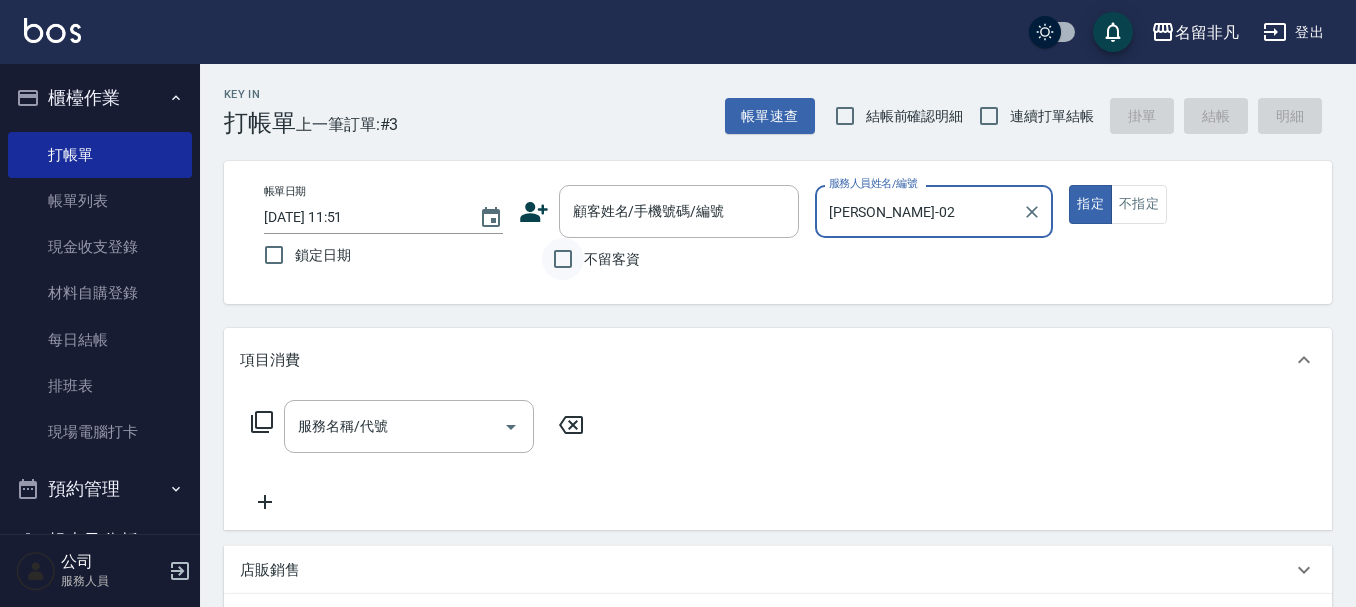 click on "不留客資" at bounding box center [563, 259] 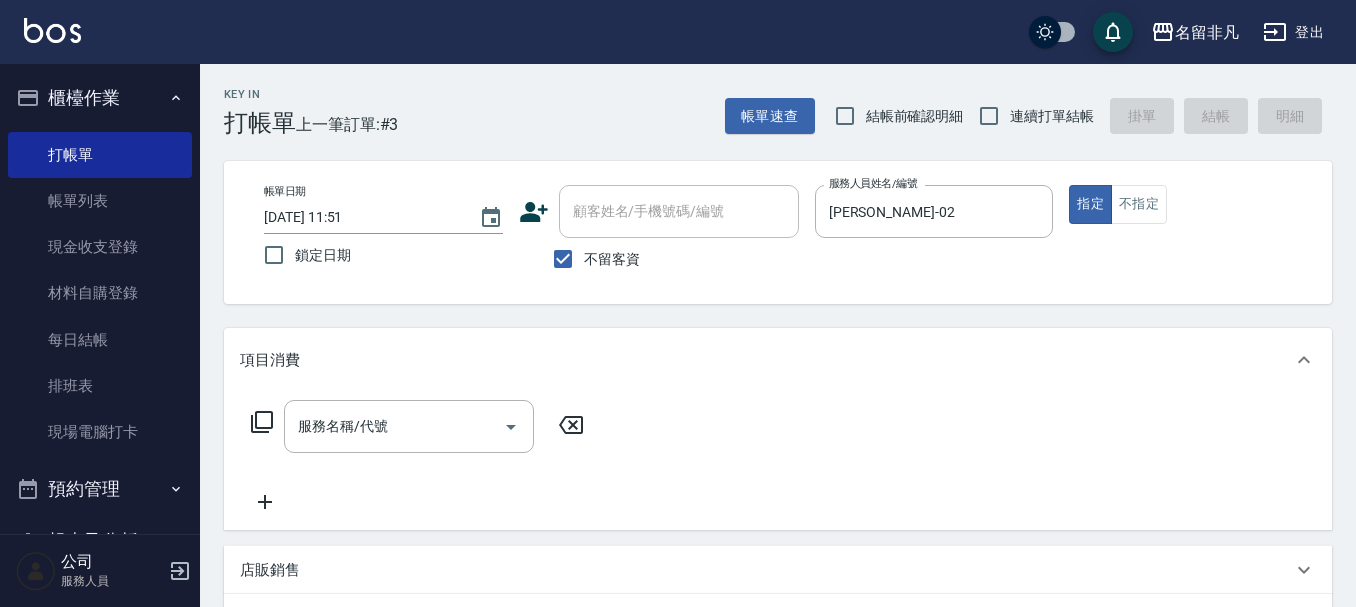 click 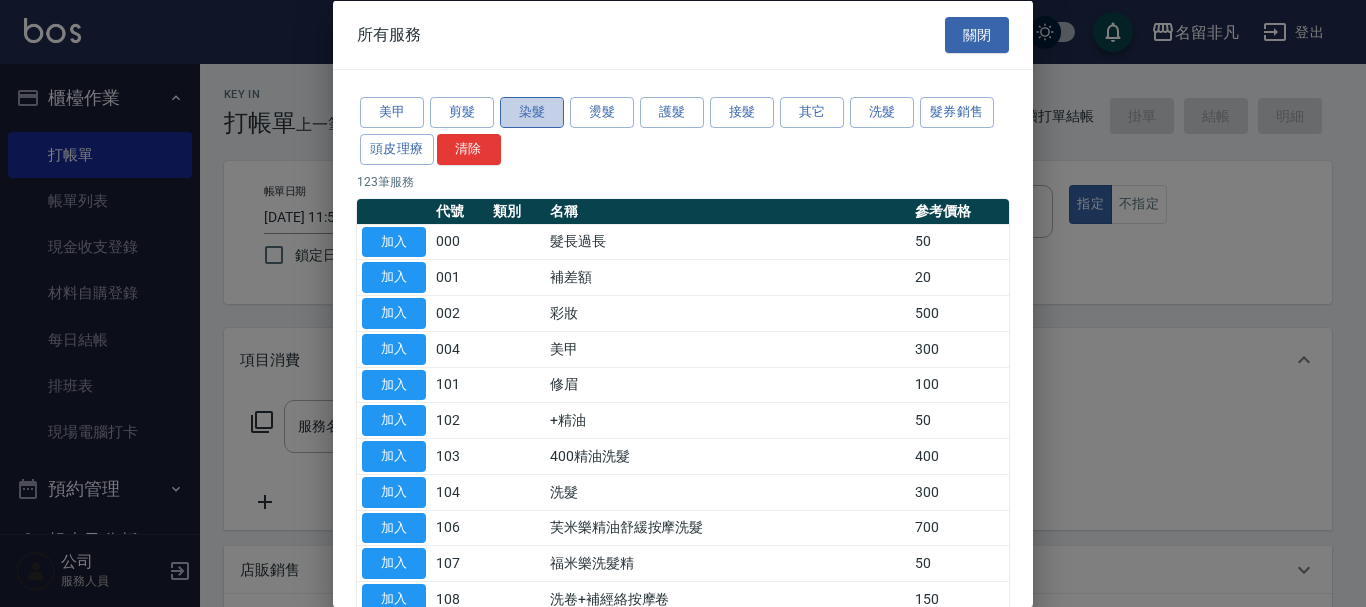 drag, startPoint x: 542, startPoint y: 118, endPoint x: 535, endPoint y: 148, distance: 30.805843 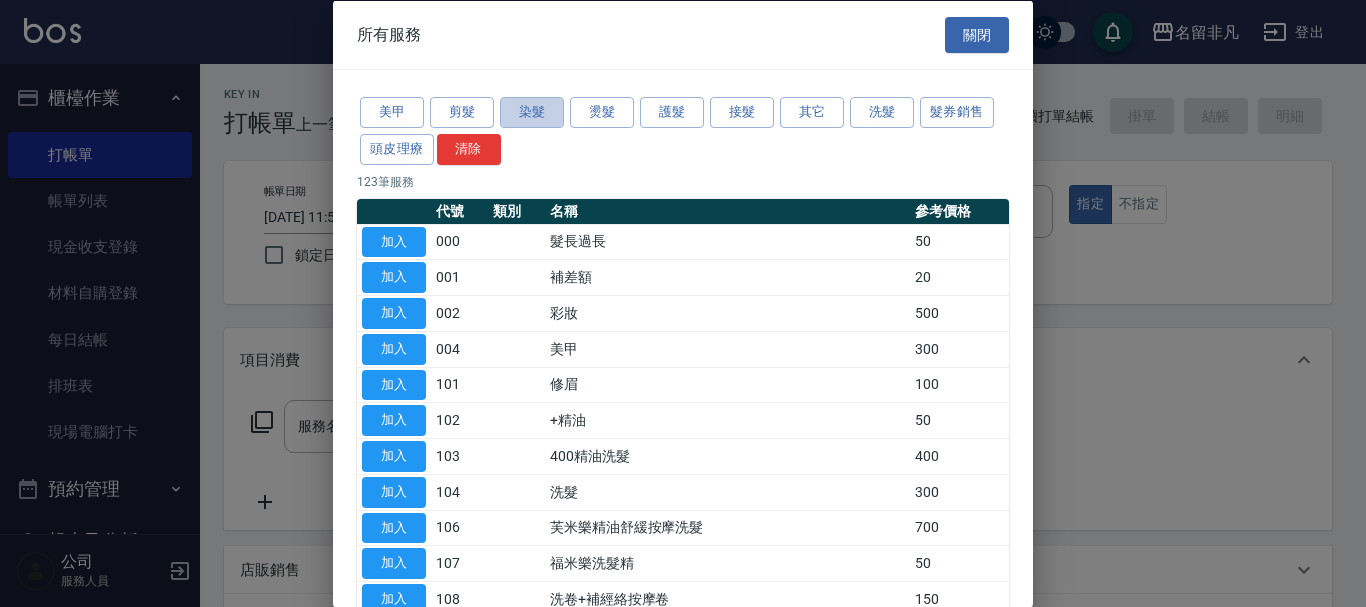click on "染髮" at bounding box center [532, 112] 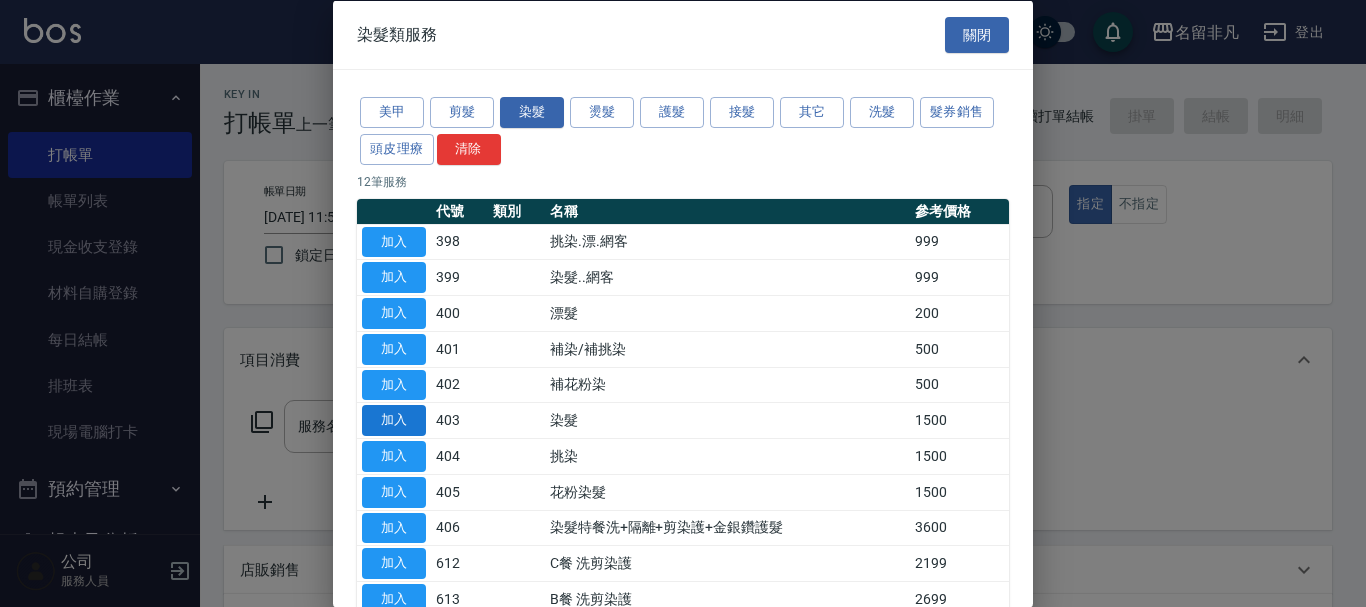 click on "加入" at bounding box center (394, 420) 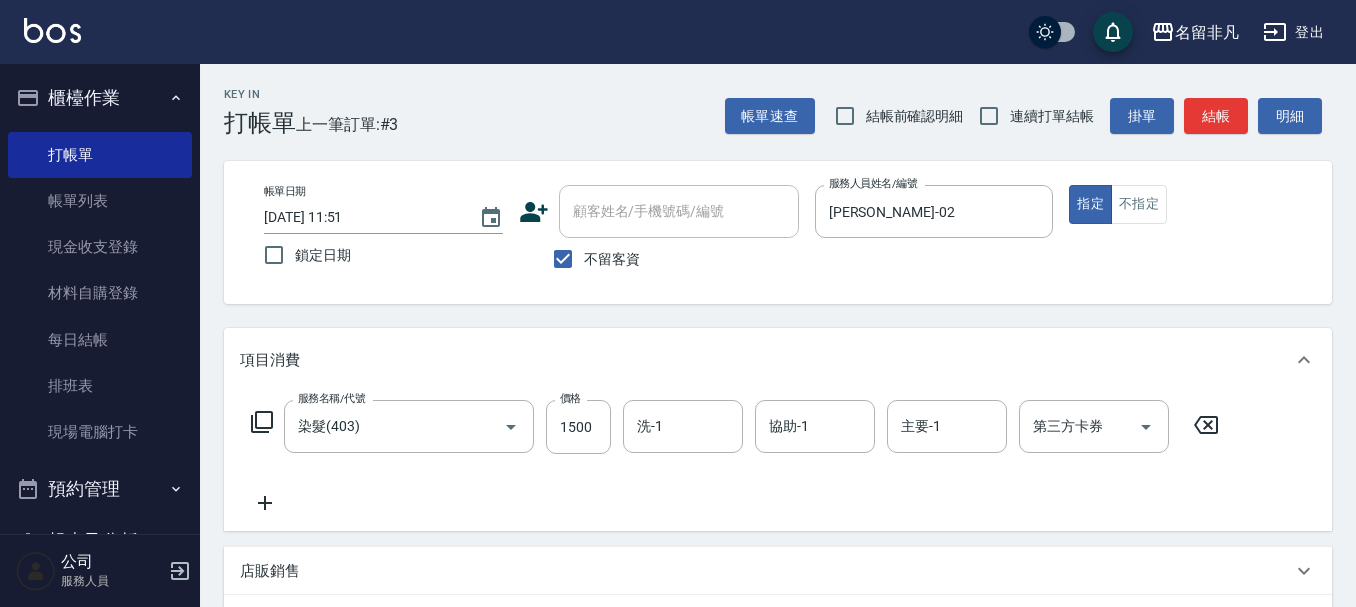 click 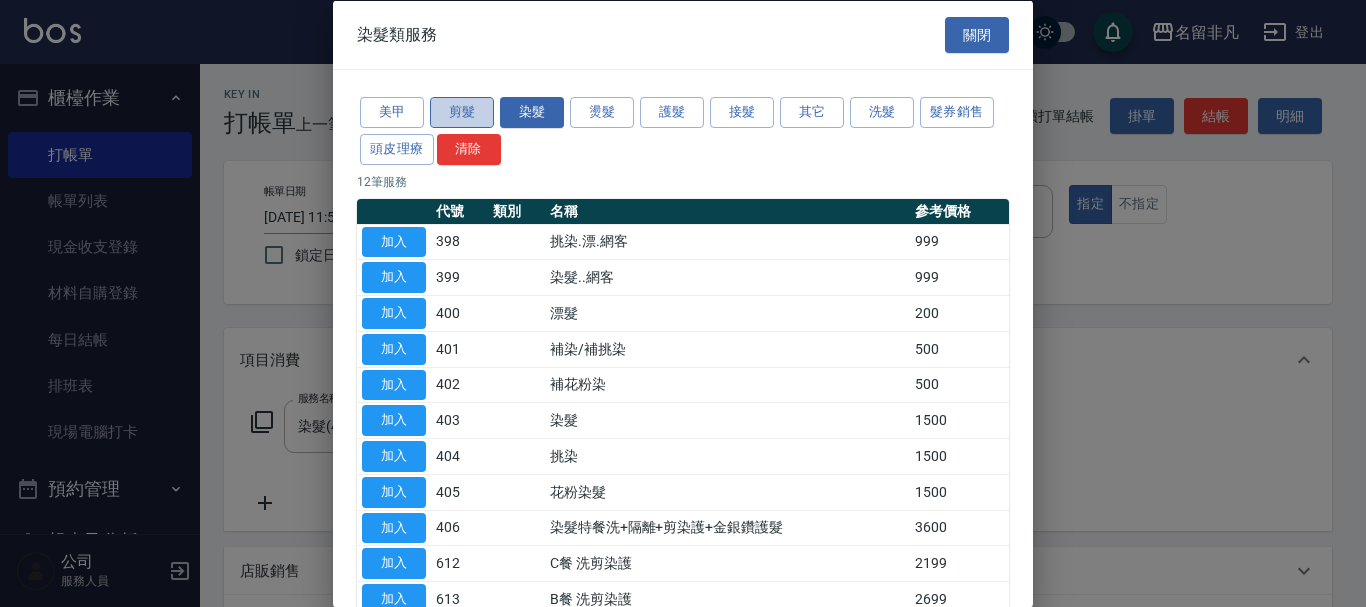 click on "剪髮" at bounding box center [462, 112] 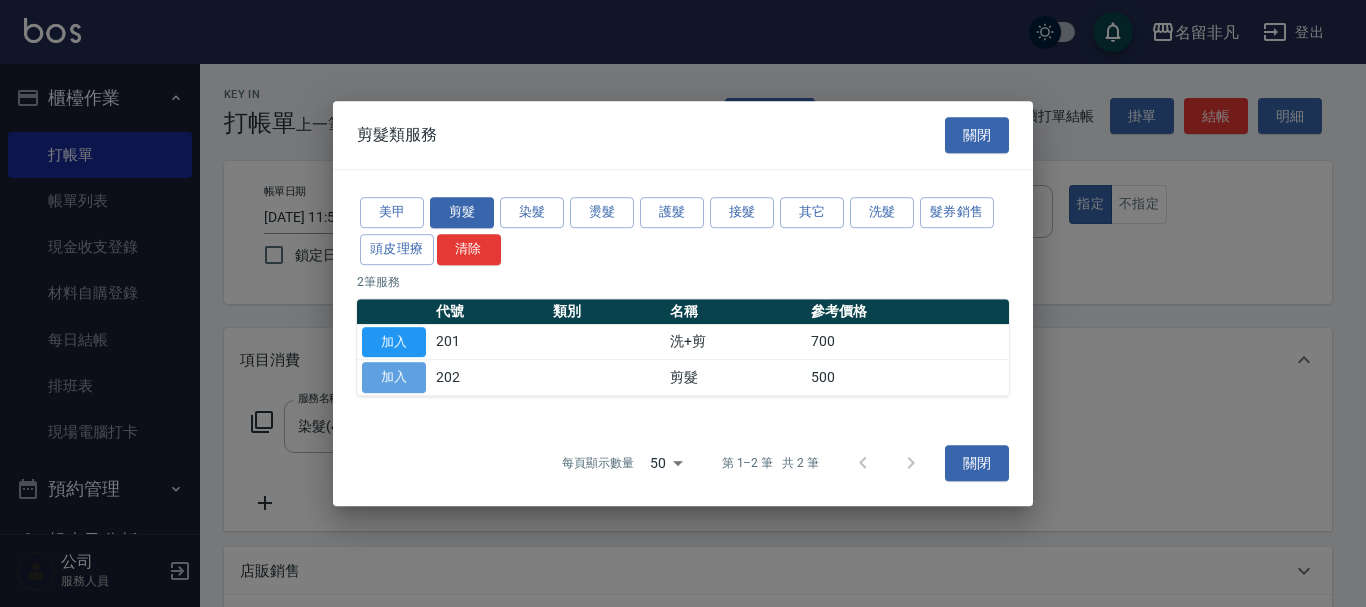 click on "加入" at bounding box center (394, 377) 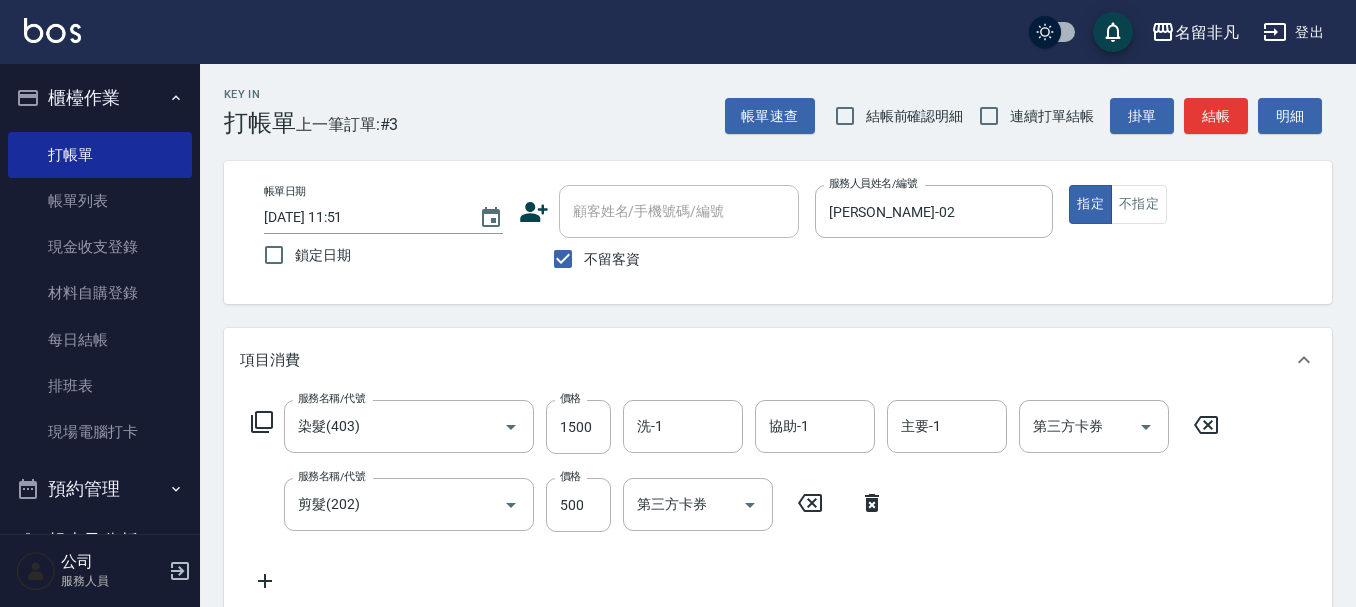 click 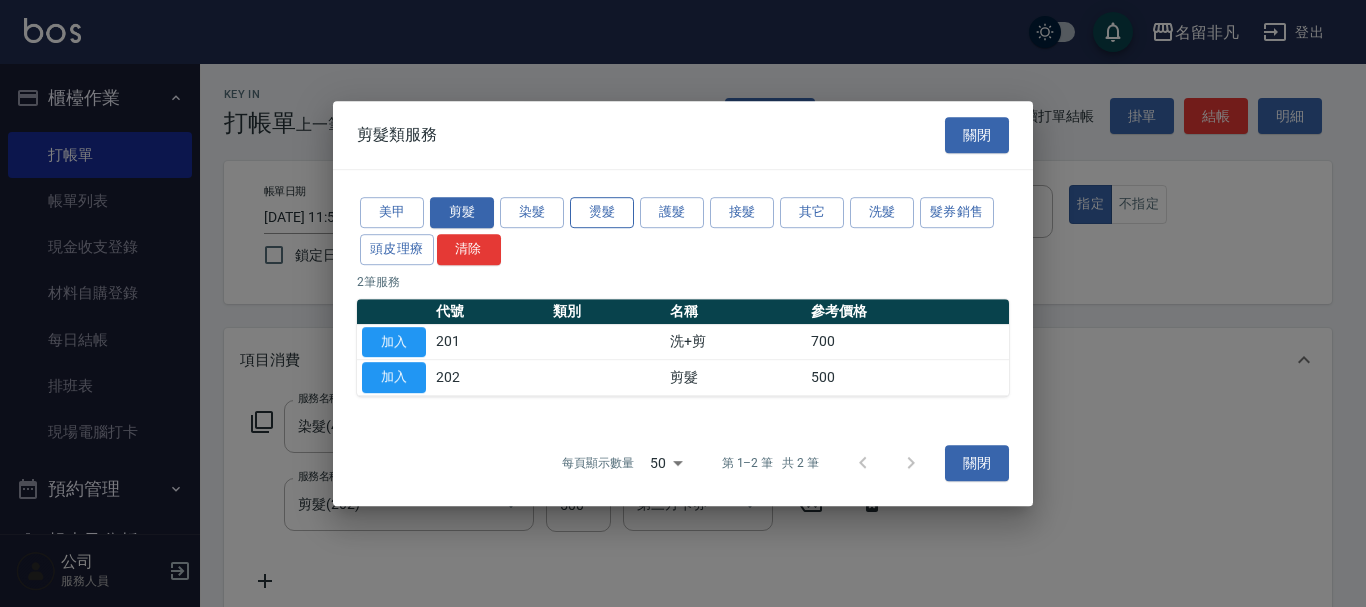 click on "燙髮" at bounding box center [602, 212] 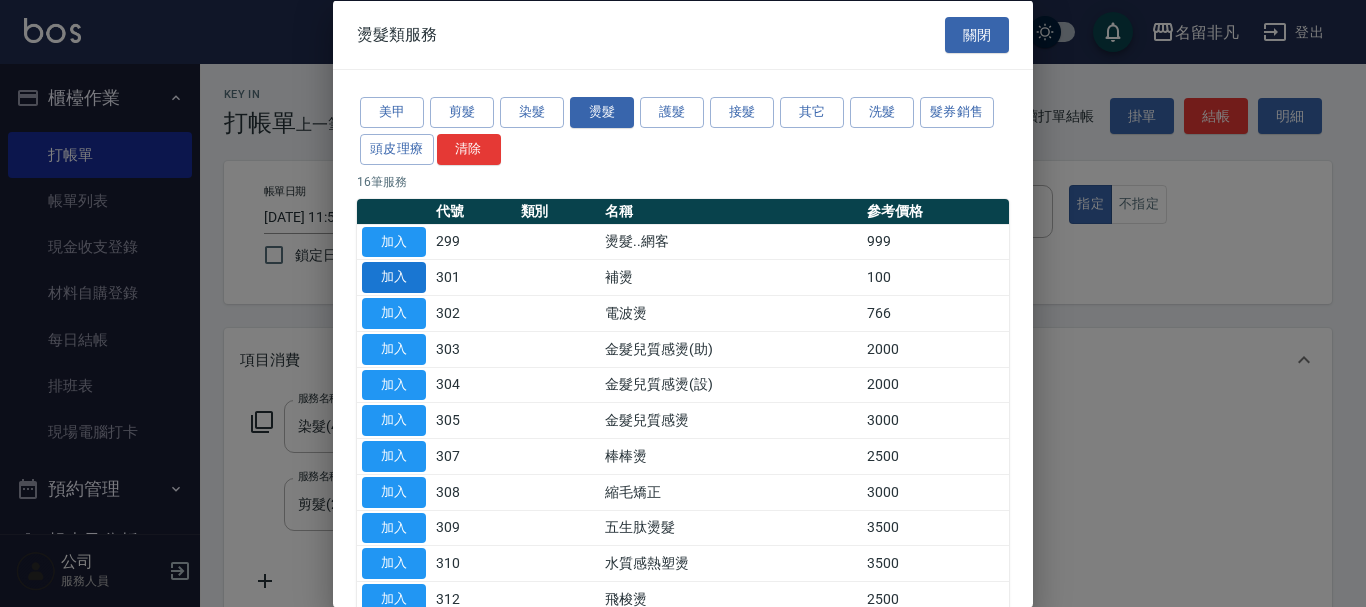 click on "加入" at bounding box center (394, 277) 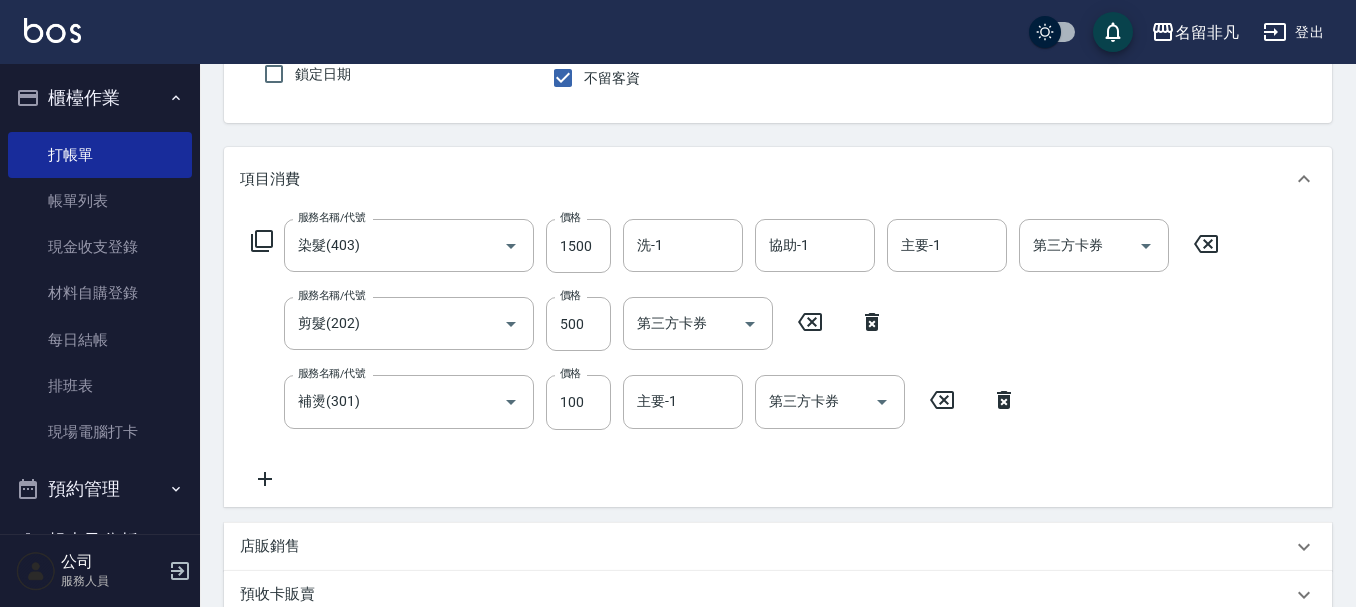 scroll, scrollTop: 200, scrollLeft: 0, axis: vertical 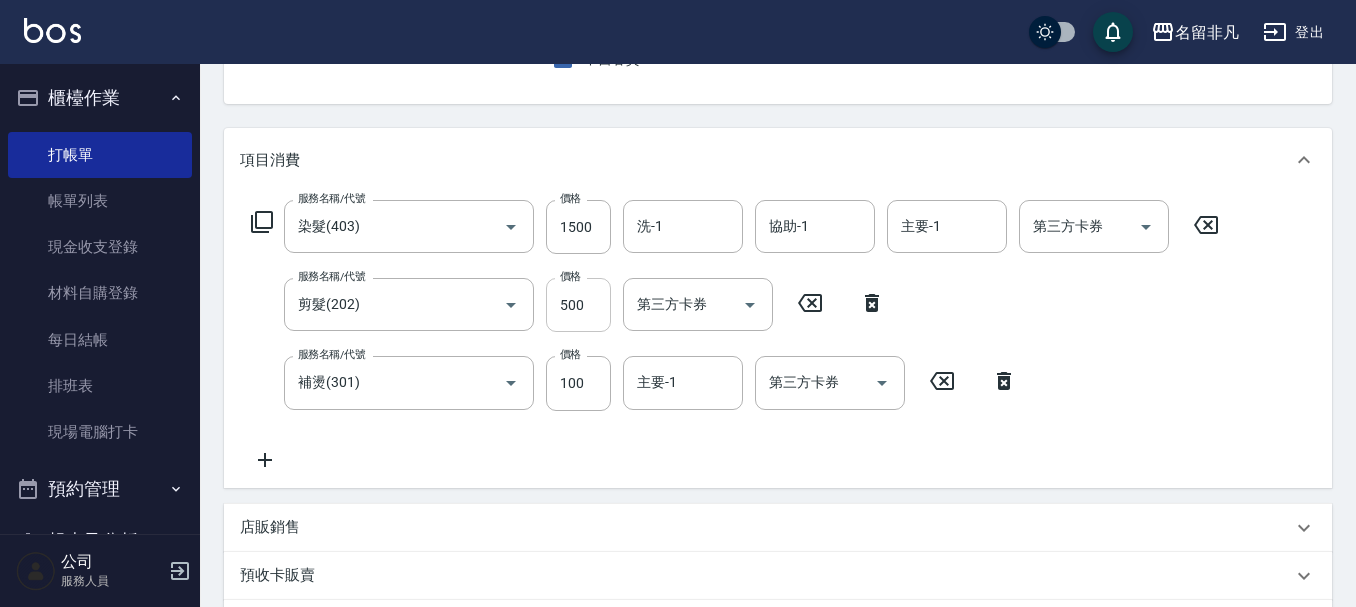 click on "500" at bounding box center (578, 305) 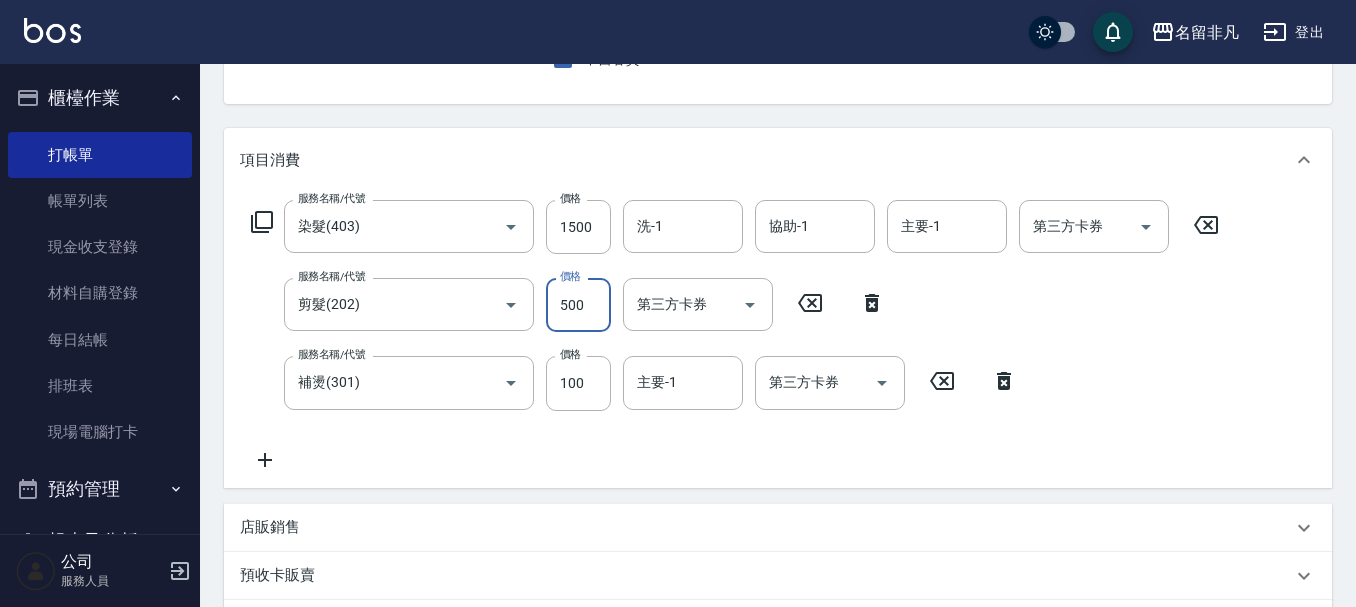click on "500" at bounding box center [578, 305] 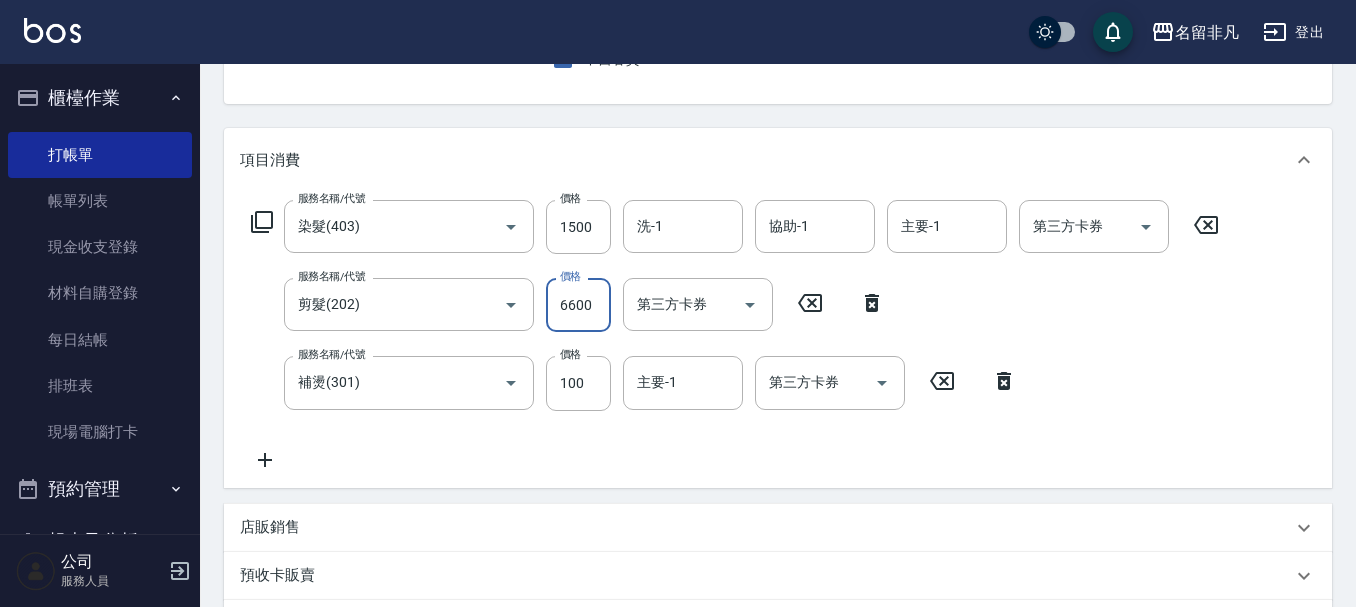 click on "6600" at bounding box center [578, 305] 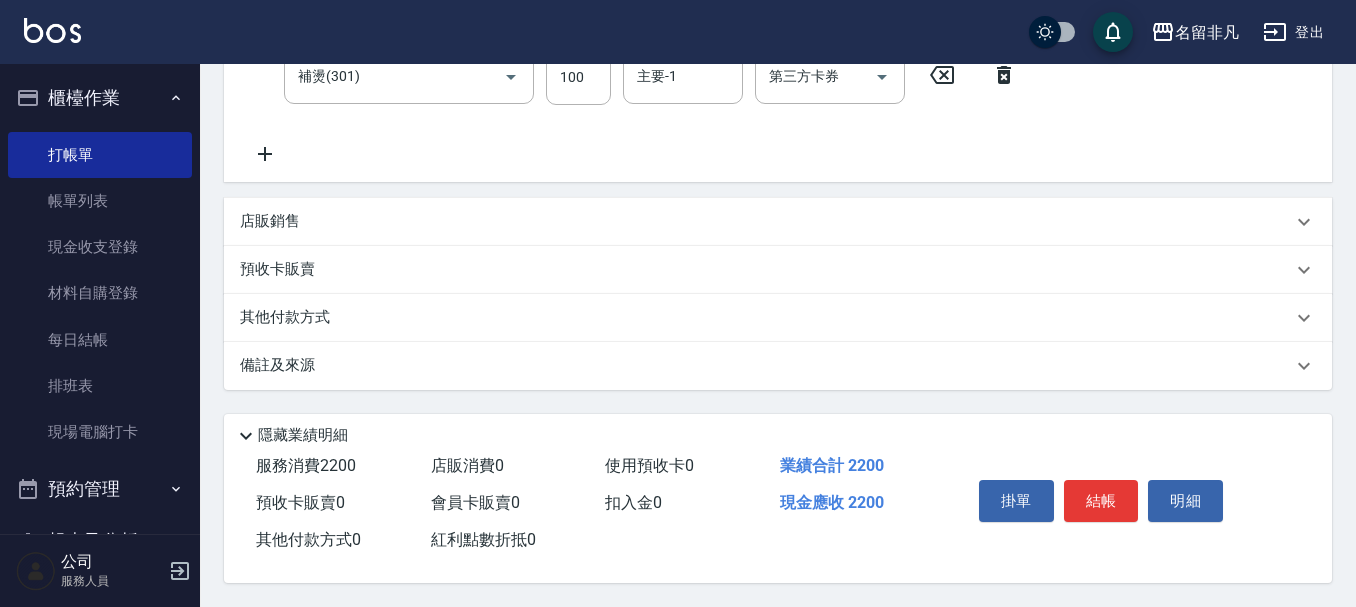 scroll, scrollTop: 515, scrollLeft: 0, axis: vertical 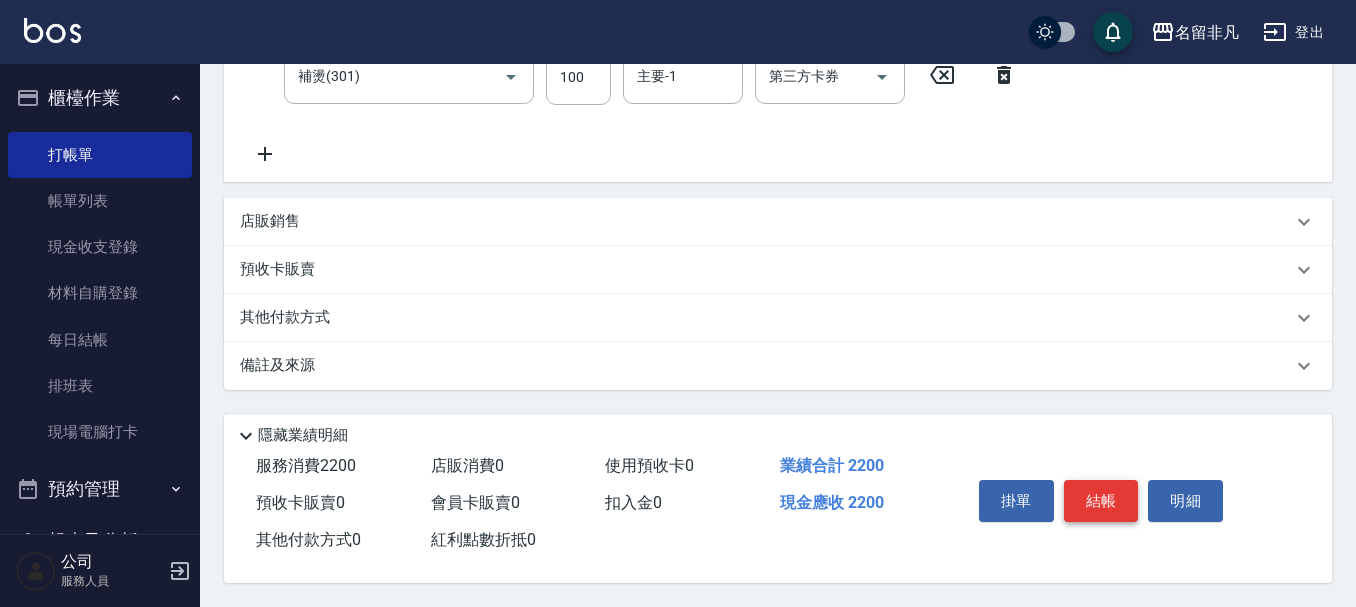 type on "600" 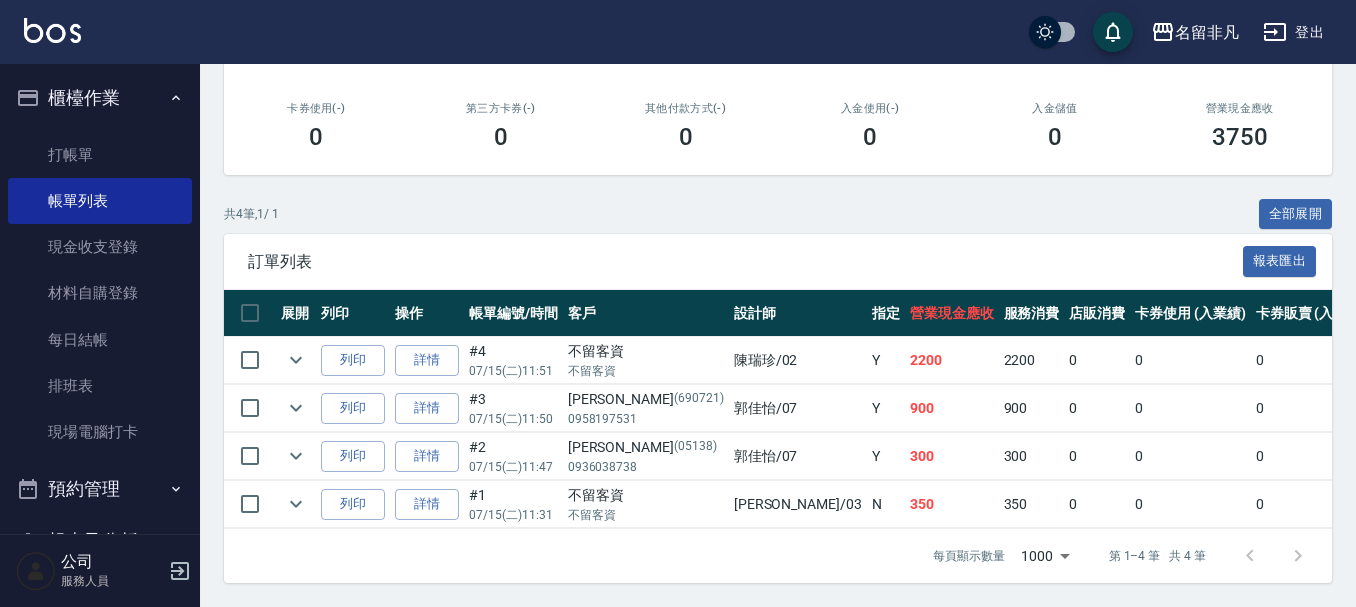 scroll, scrollTop: 343, scrollLeft: 0, axis: vertical 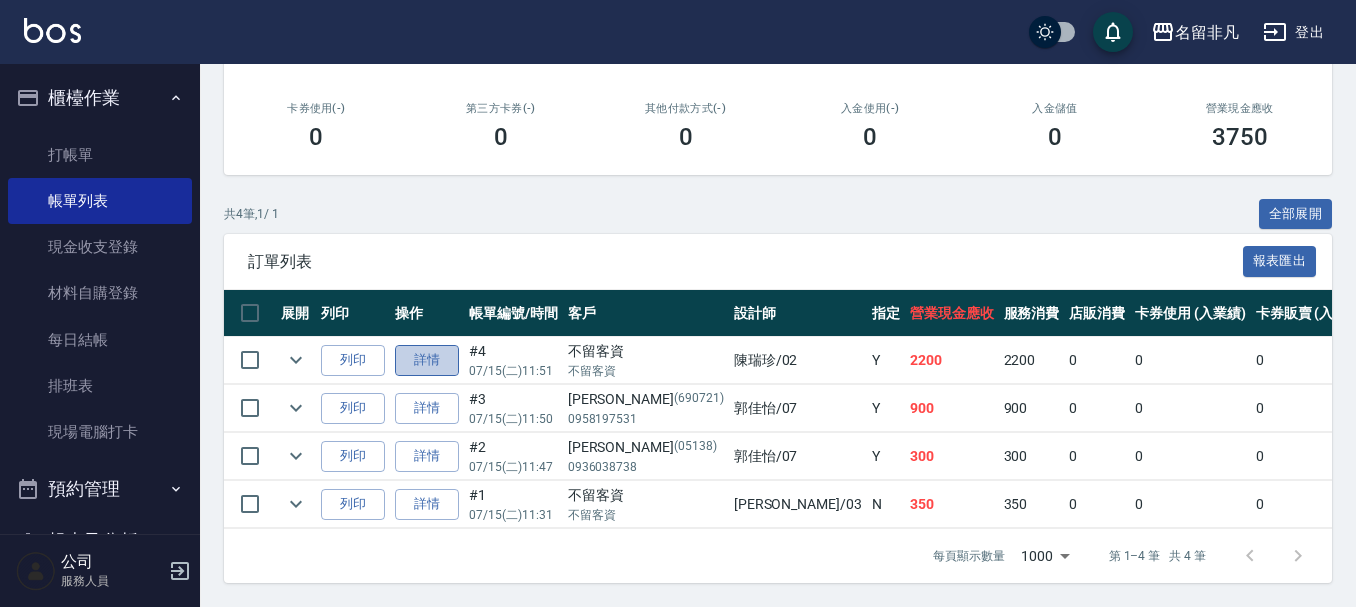 click on "詳情" at bounding box center (427, 360) 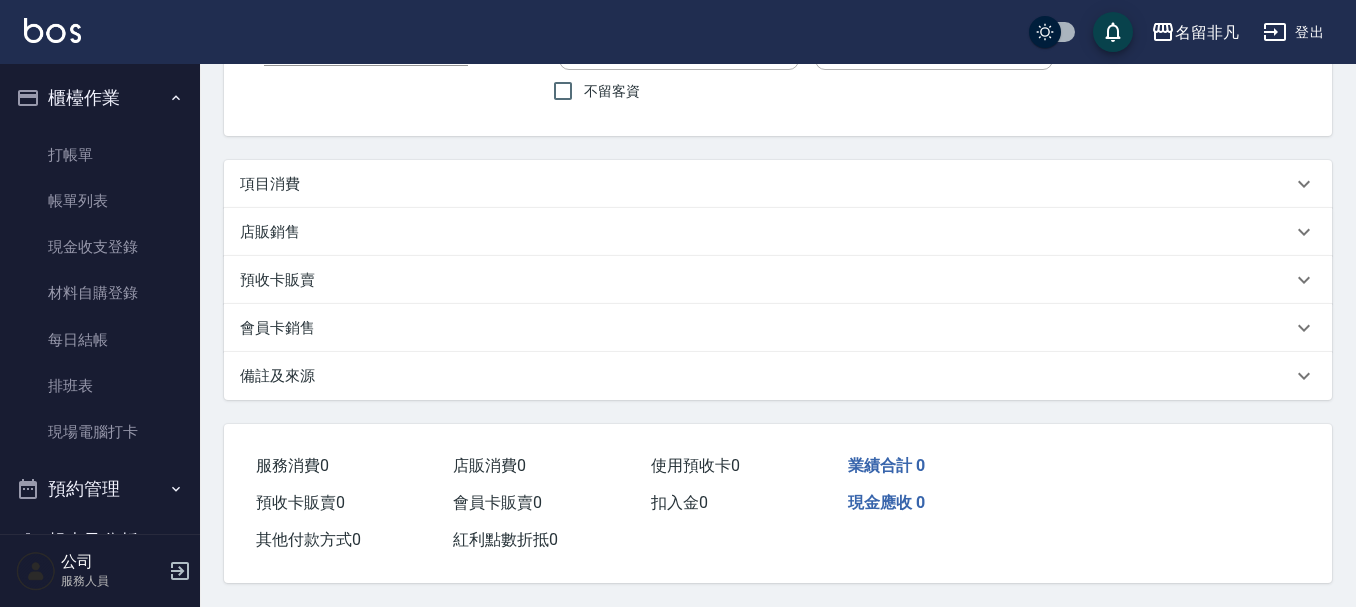 scroll, scrollTop: 0, scrollLeft: 0, axis: both 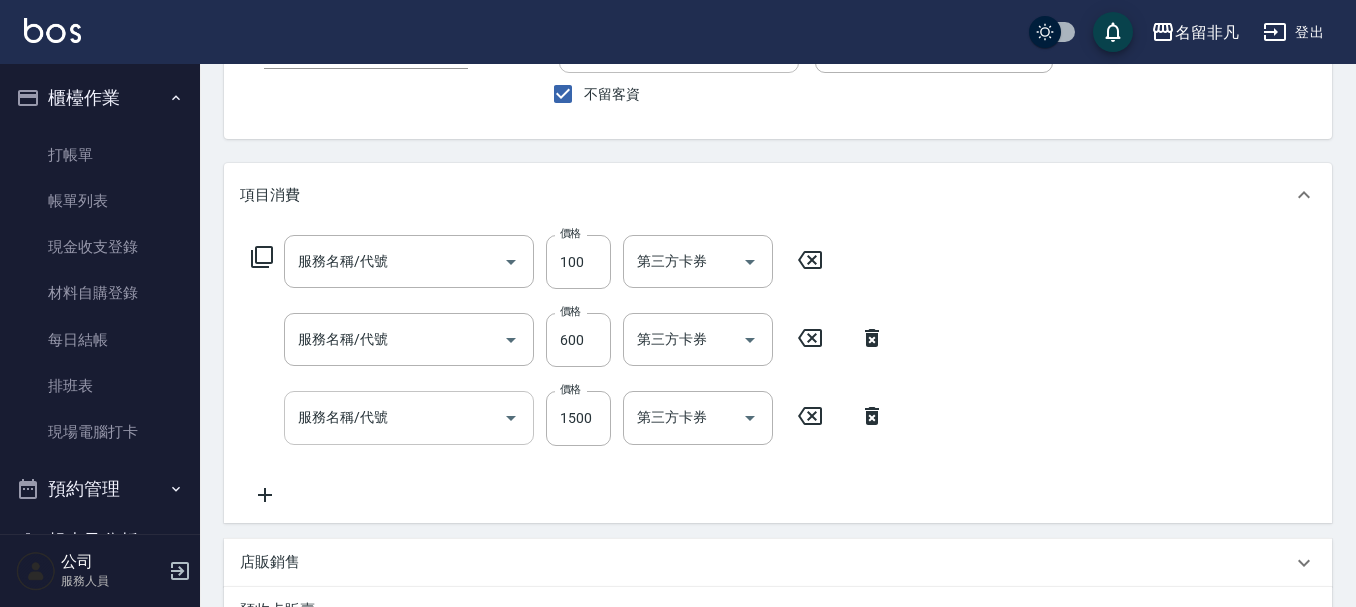 type on "[DATE] 11:51" 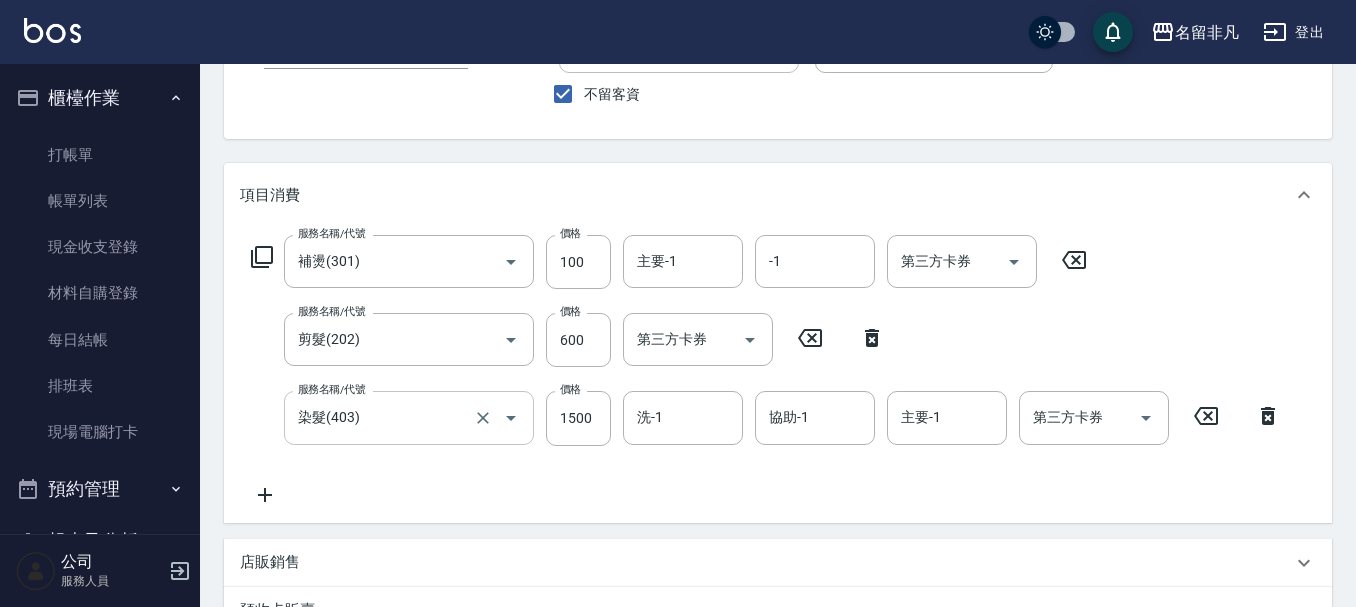 type on "補燙(301)" 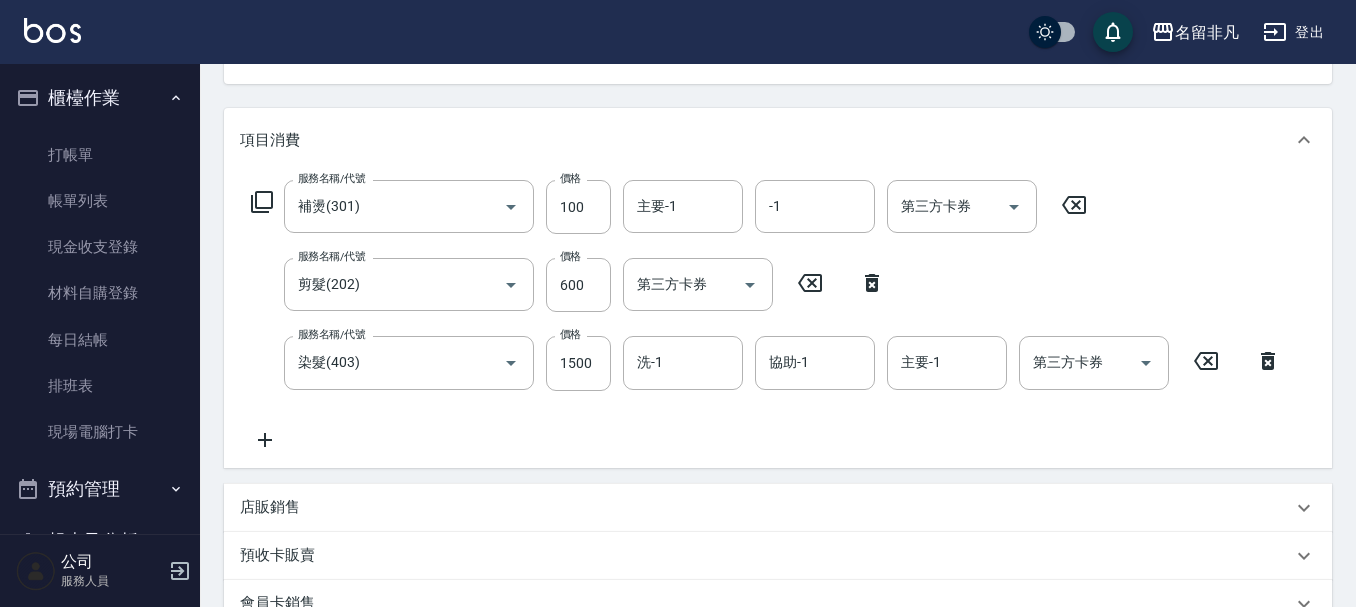 scroll, scrollTop: 253, scrollLeft: 0, axis: vertical 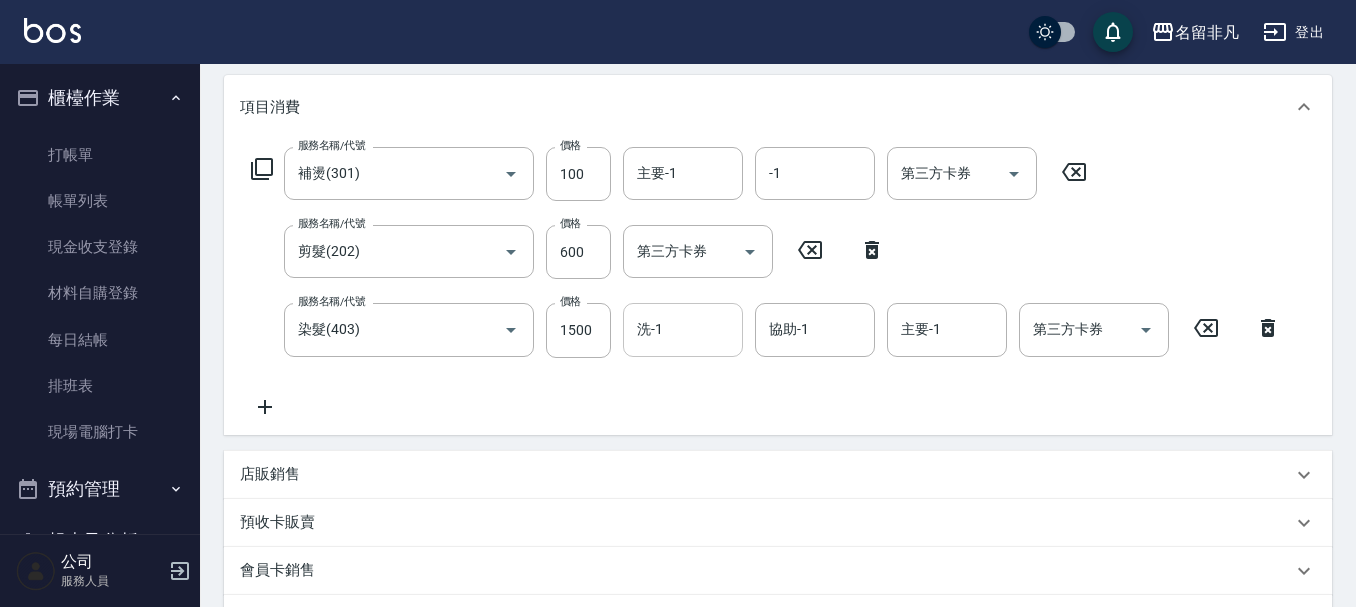 click on "洗-1" at bounding box center (683, 329) 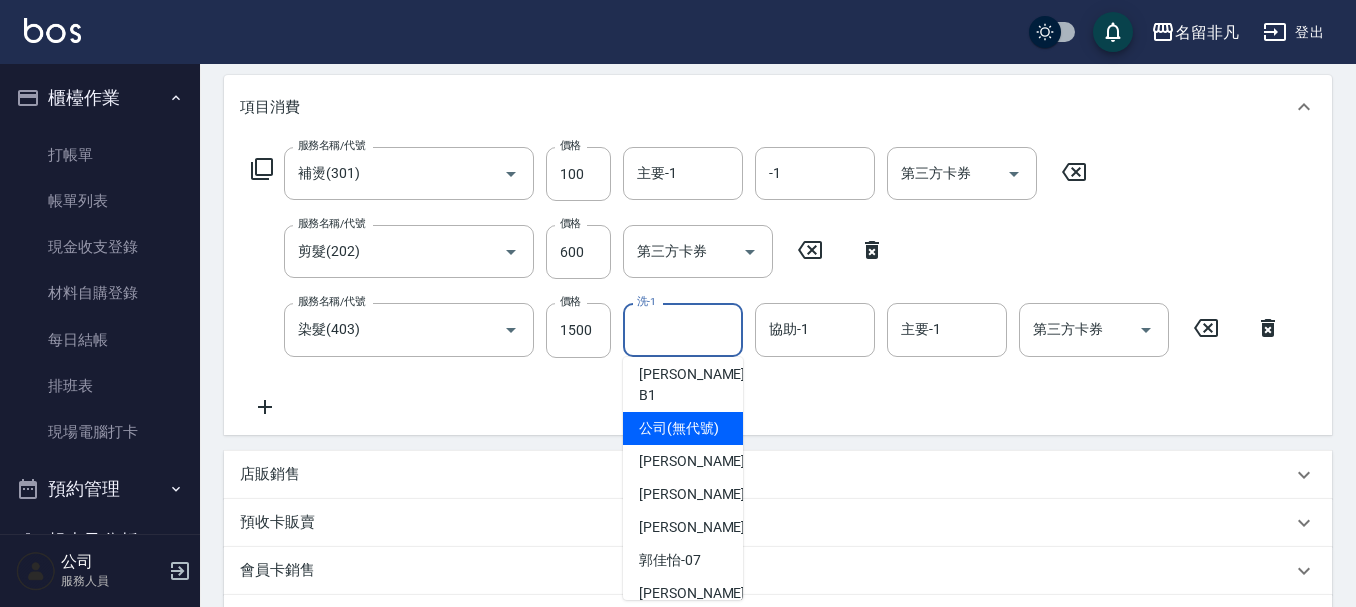 scroll, scrollTop: 58, scrollLeft: 0, axis: vertical 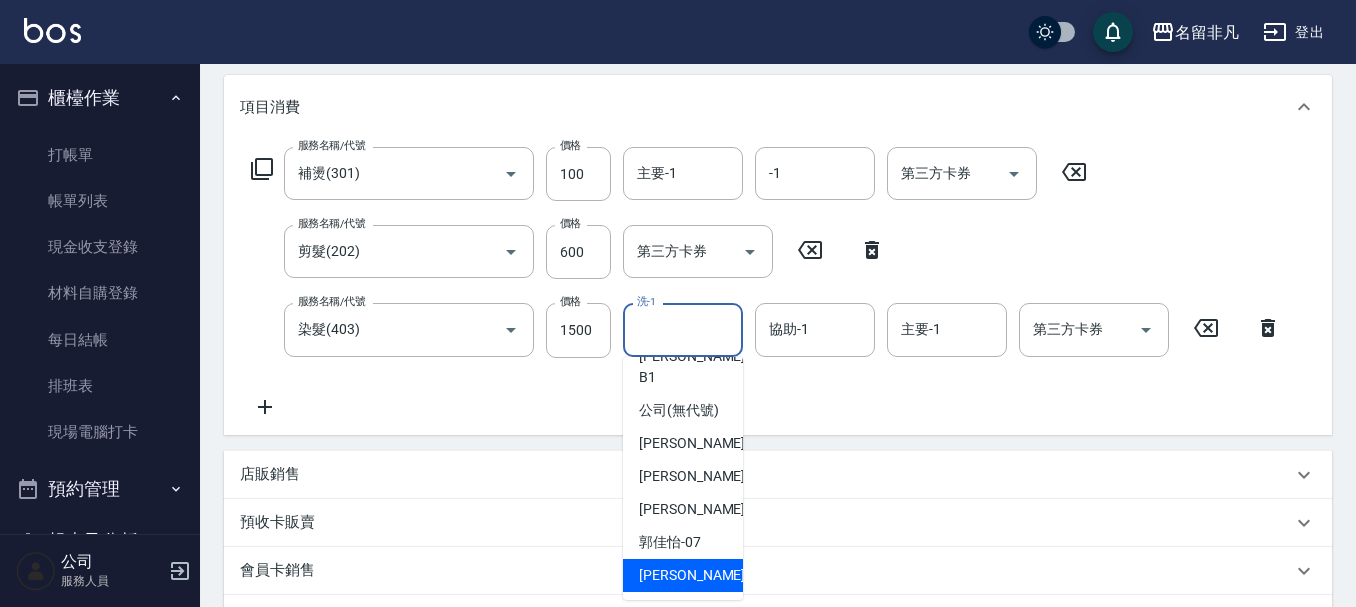 drag, startPoint x: 679, startPoint y: 580, endPoint x: 750, endPoint y: 522, distance: 91.67879 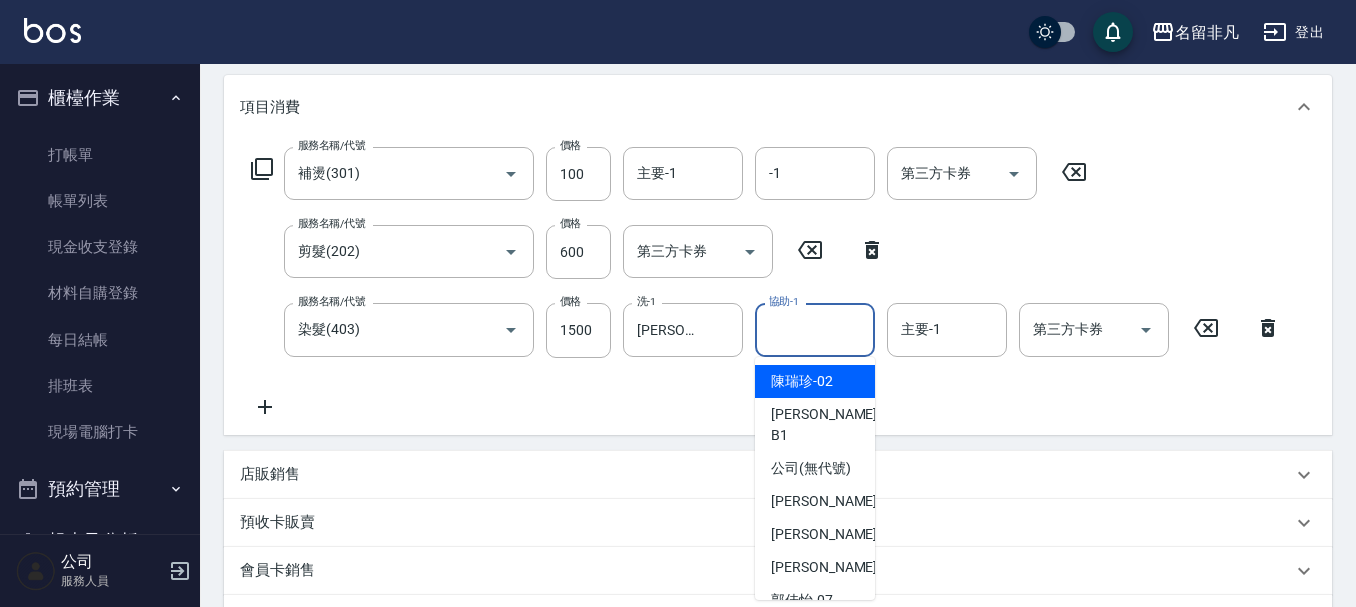 click on "協助-1" at bounding box center [815, 329] 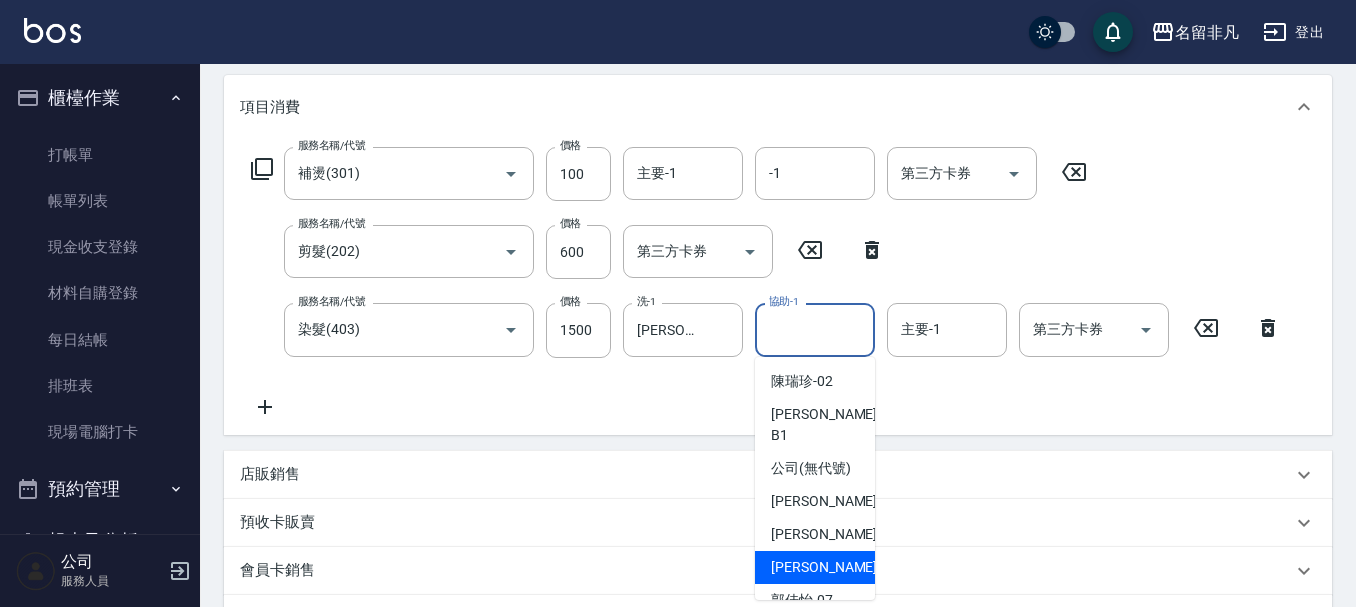 scroll, scrollTop: 58, scrollLeft: 0, axis: vertical 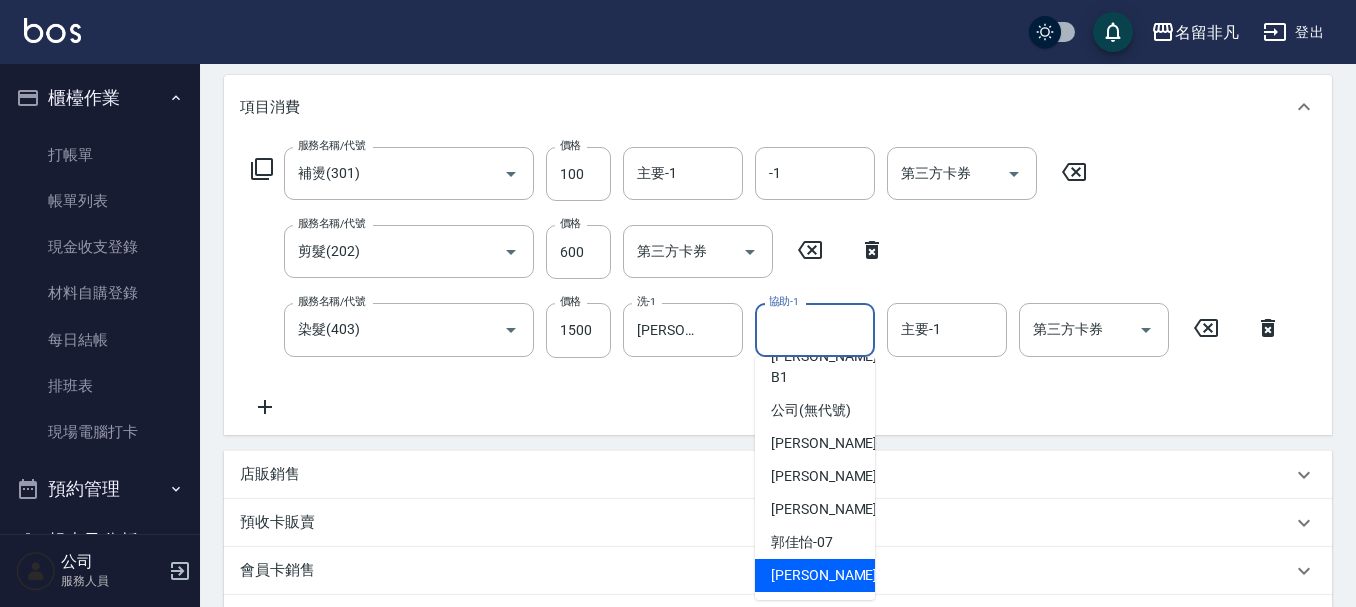 click on "[PERSON_NAME]-18" at bounding box center [834, 575] 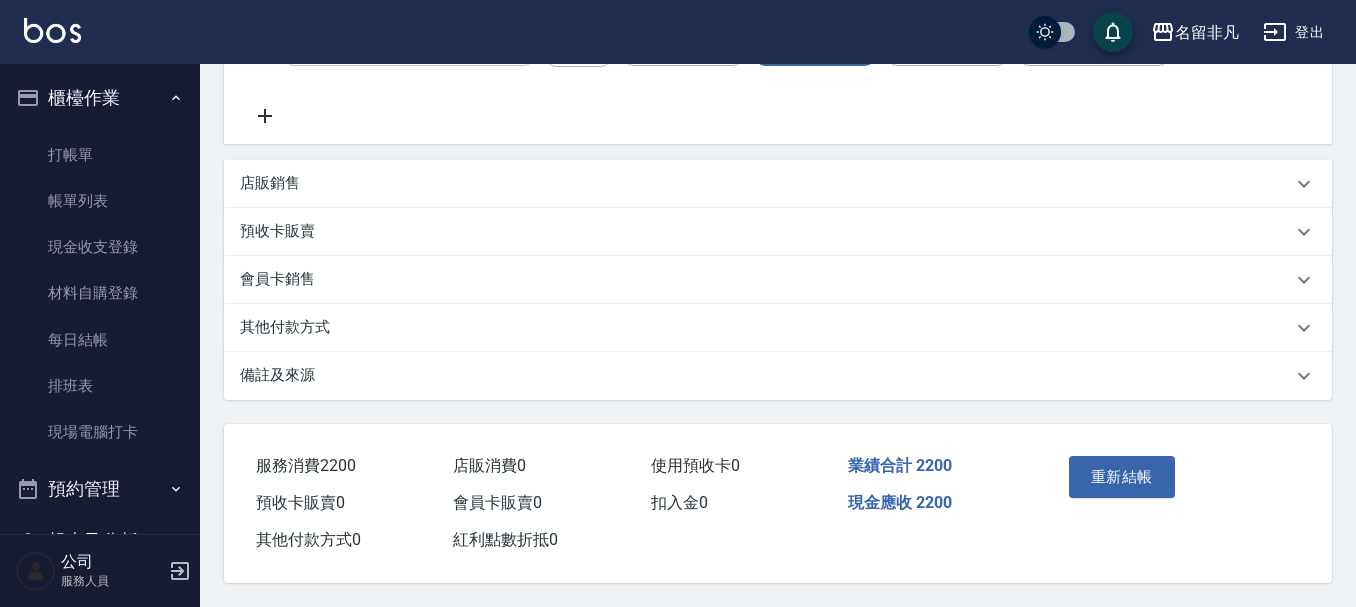 scroll, scrollTop: 553, scrollLeft: 0, axis: vertical 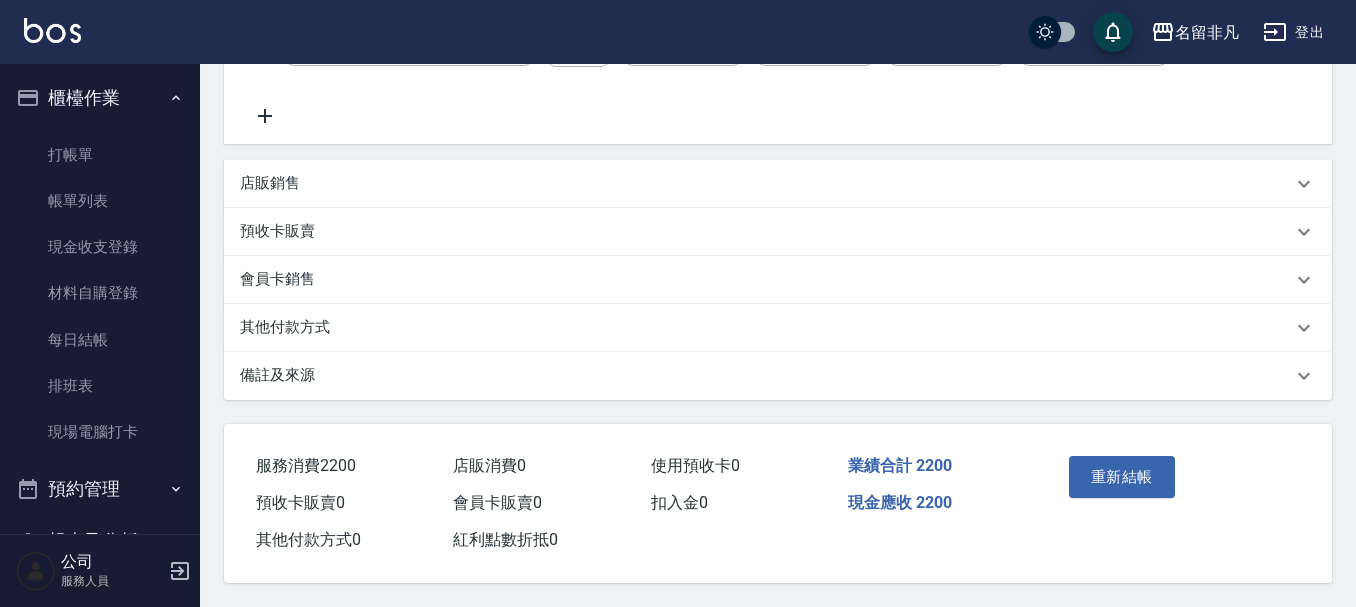click on "其他付款方式" at bounding box center (285, 327) 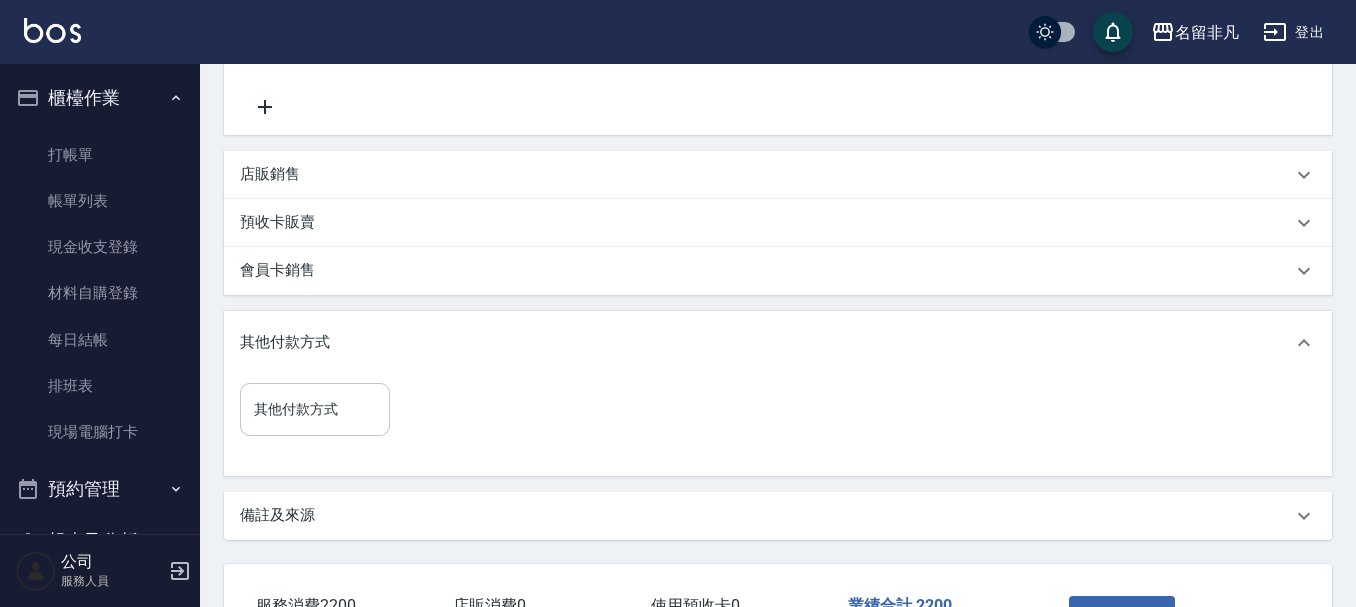 click on "其他付款方式" at bounding box center [315, 409] 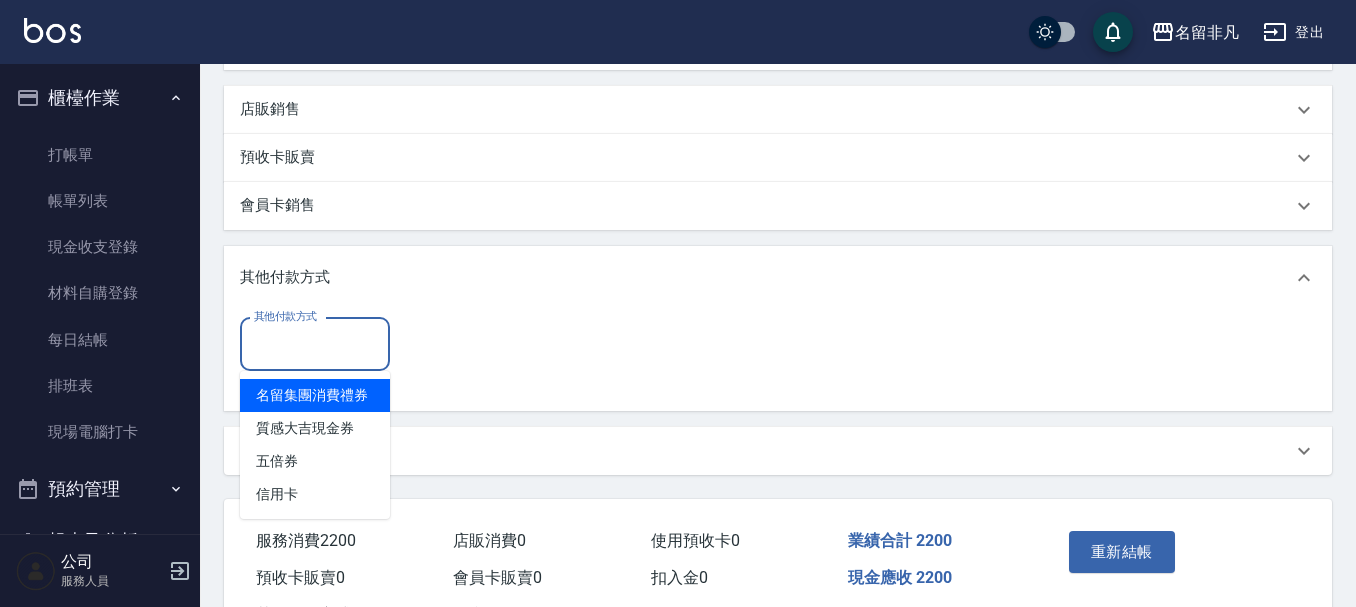 scroll, scrollTop: 653, scrollLeft: 0, axis: vertical 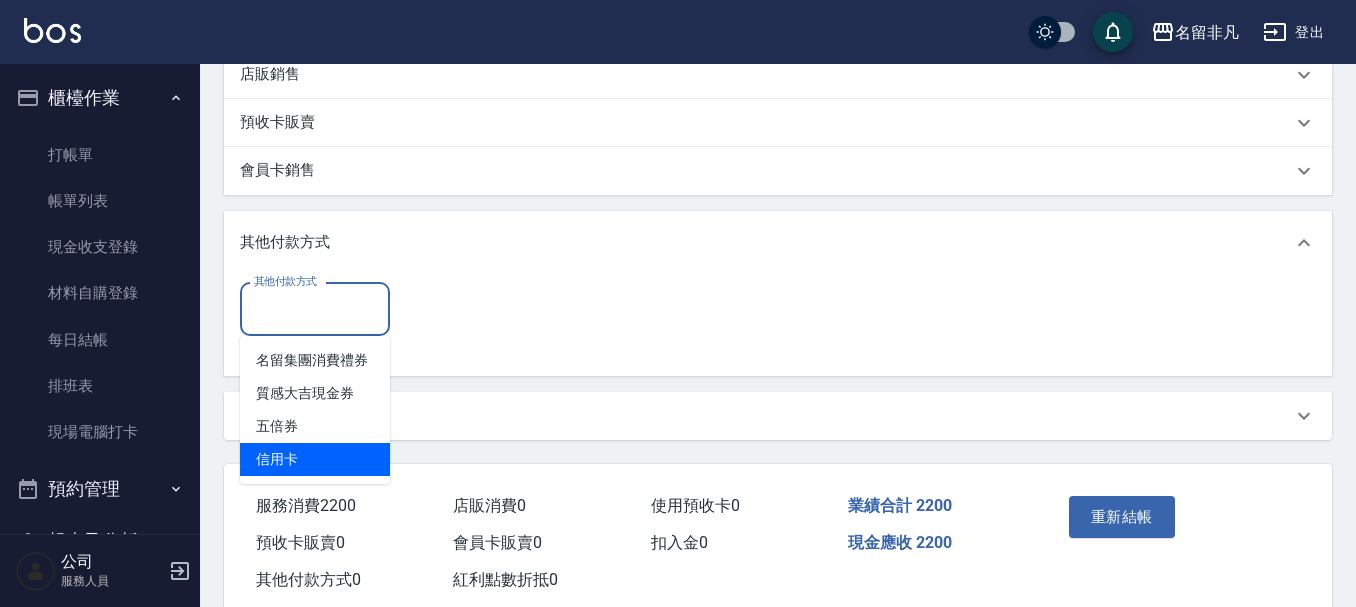 click on "信用卡" at bounding box center [315, 459] 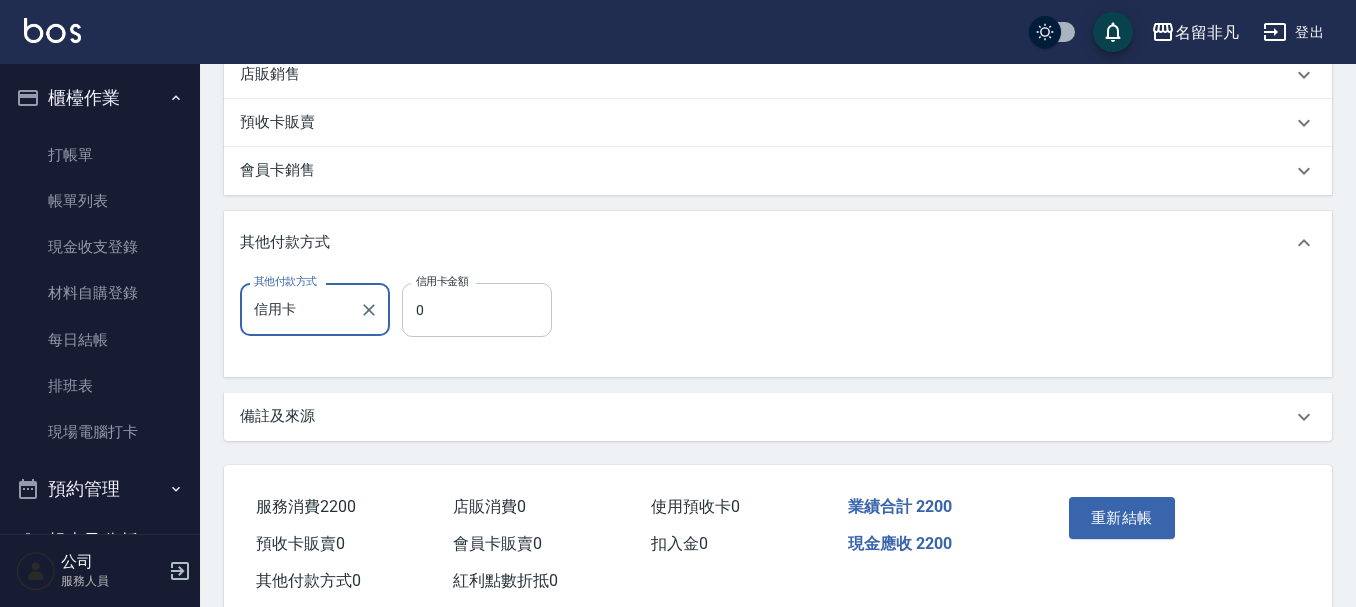 click on "0" at bounding box center [477, 310] 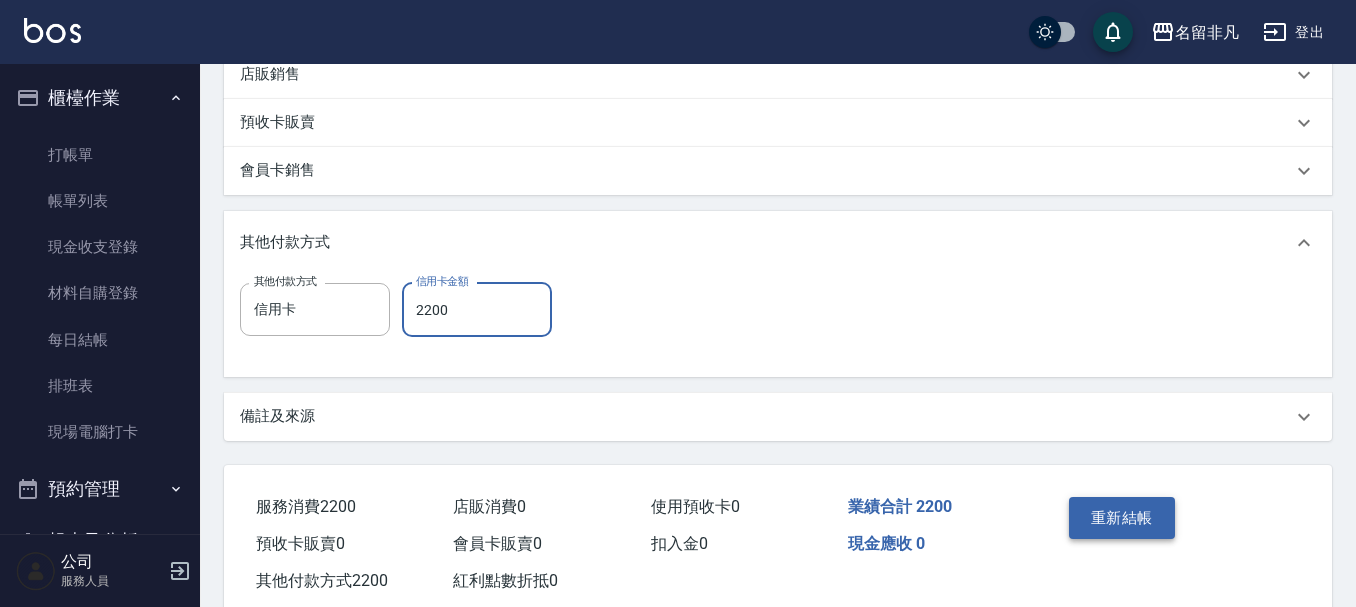 type on "2200" 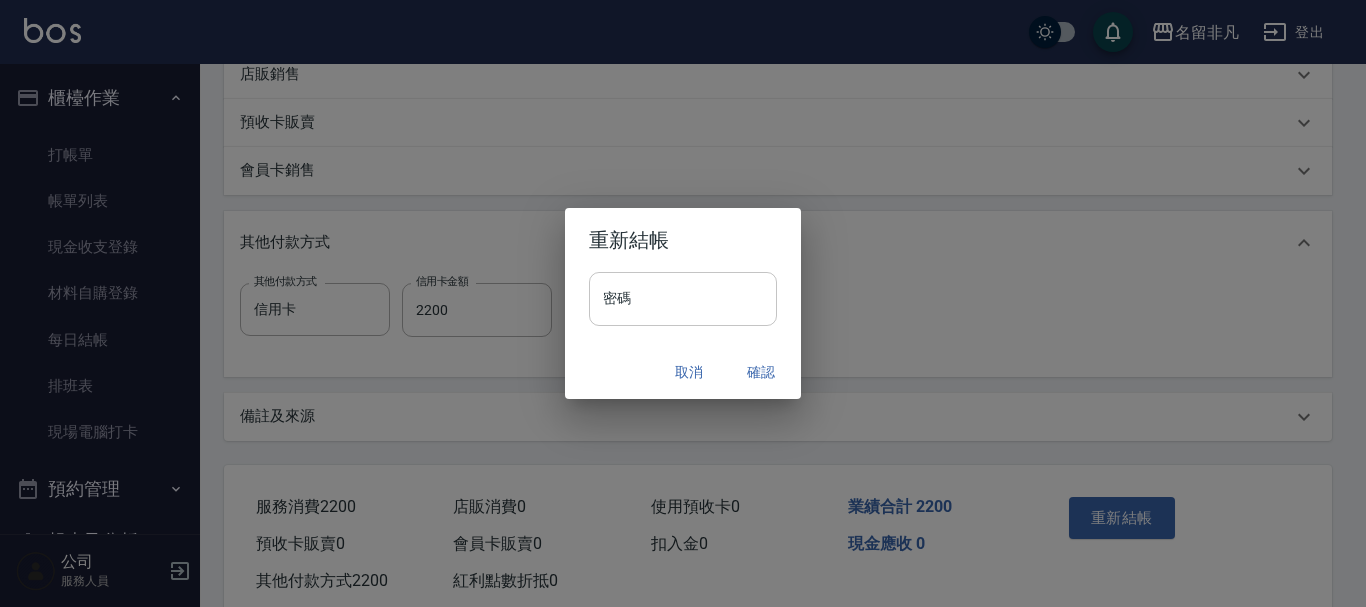 click on "密碼" at bounding box center [683, 299] 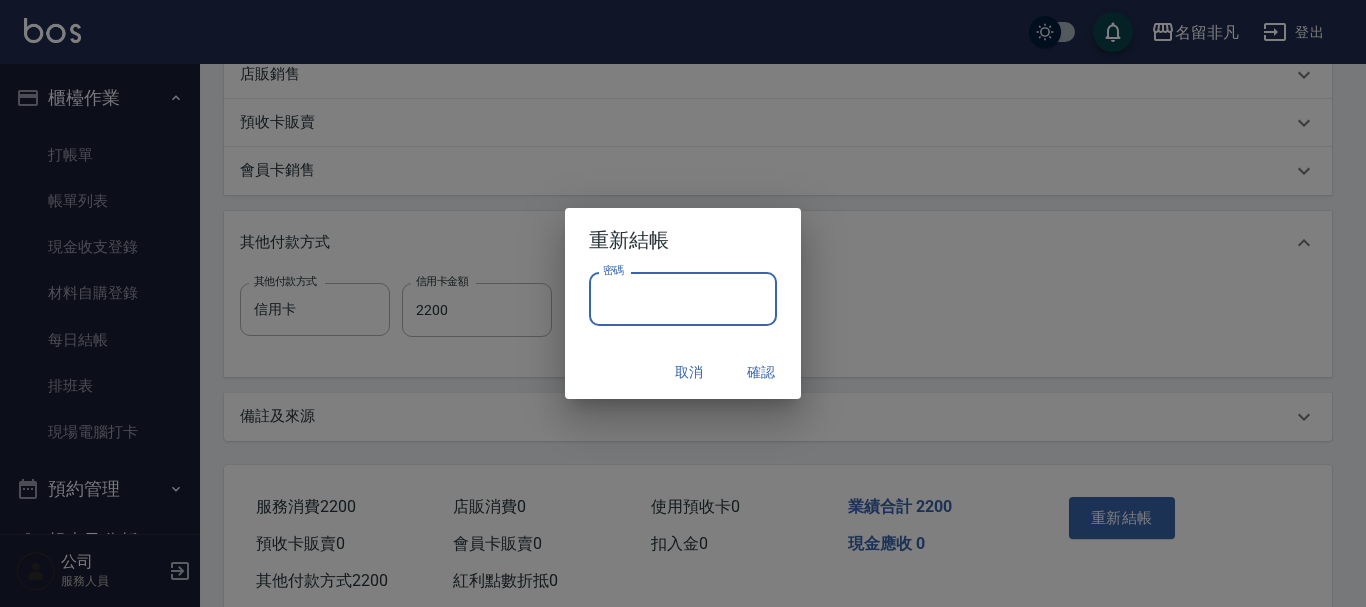 click on "重新結帳 密碼 密碼 取消 確認" at bounding box center [683, 303] 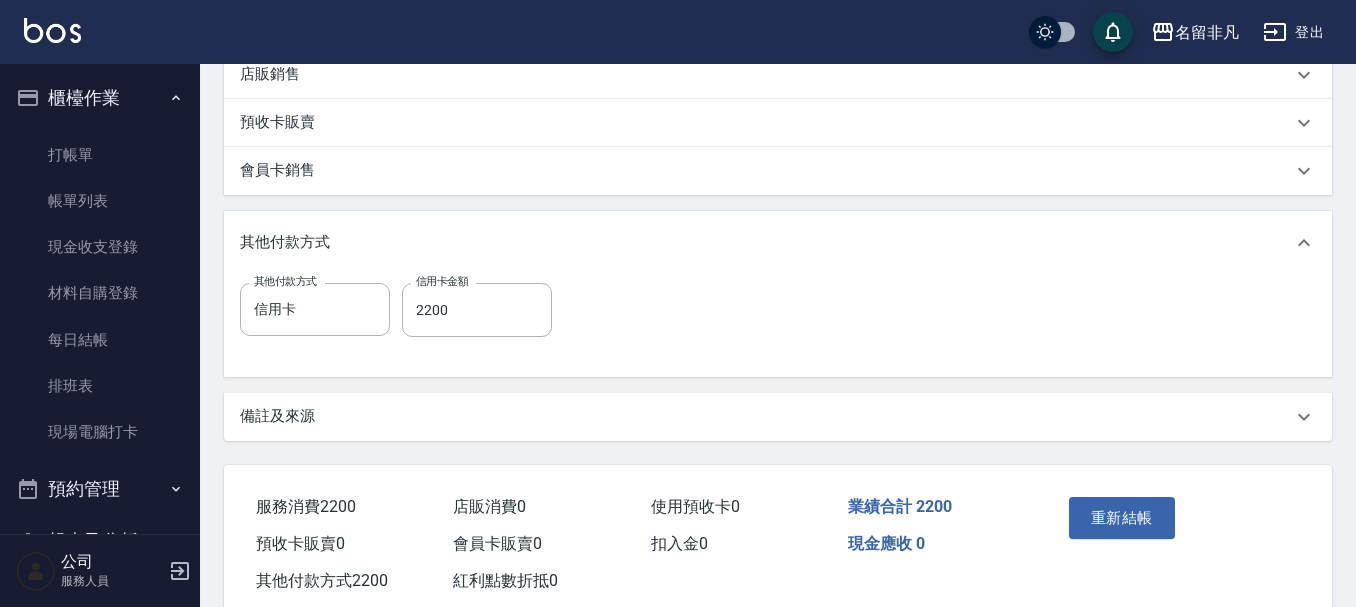 drag, startPoint x: 0, startPoint y: 73, endPoint x: 689, endPoint y: 260, distance: 713.9258 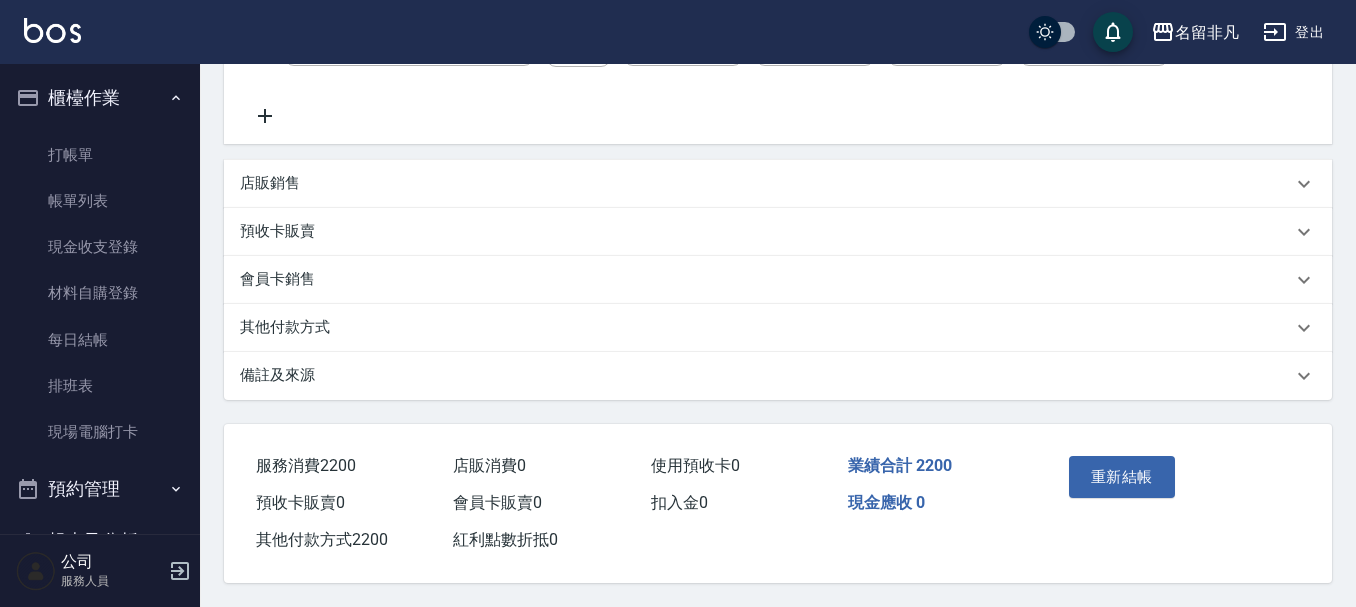 scroll, scrollTop: 553, scrollLeft: 0, axis: vertical 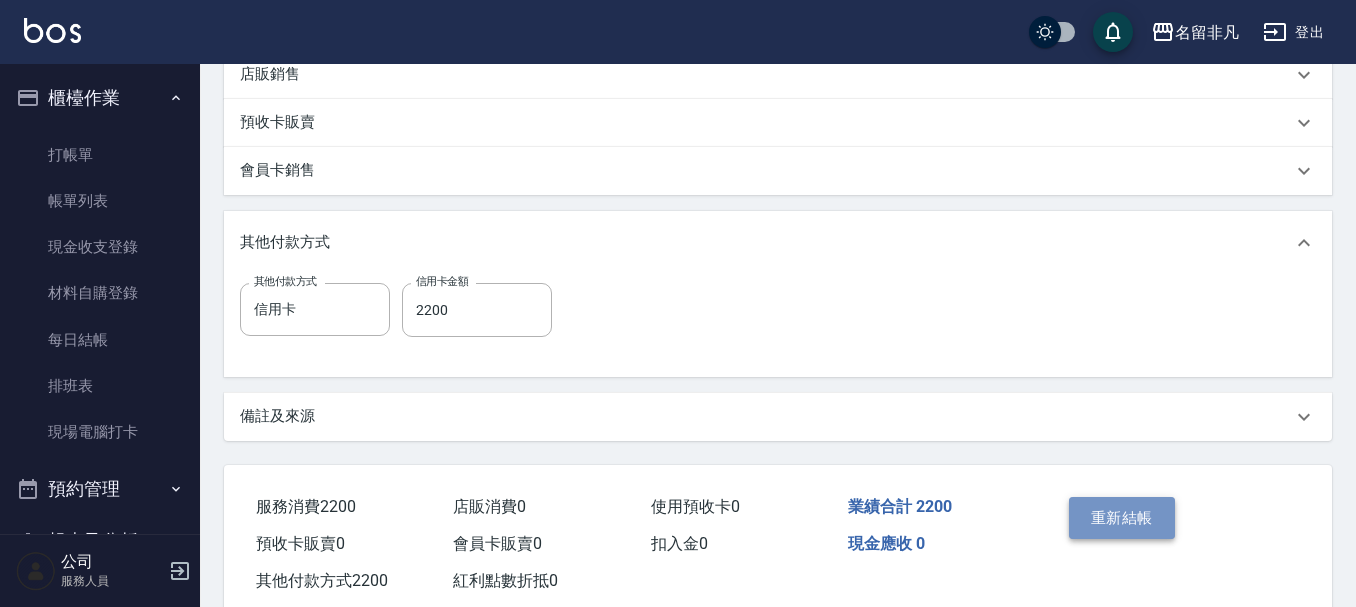click on "重新結帳" at bounding box center (1122, 518) 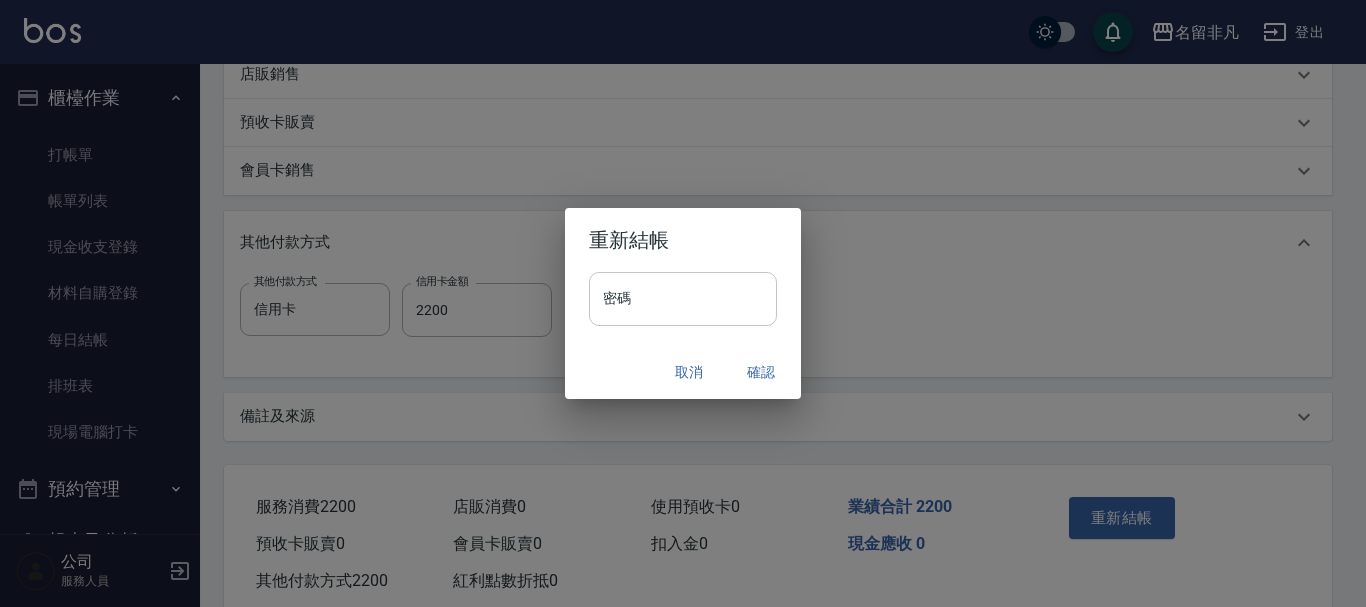 click on "密碼" at bounding box center [683, 299] 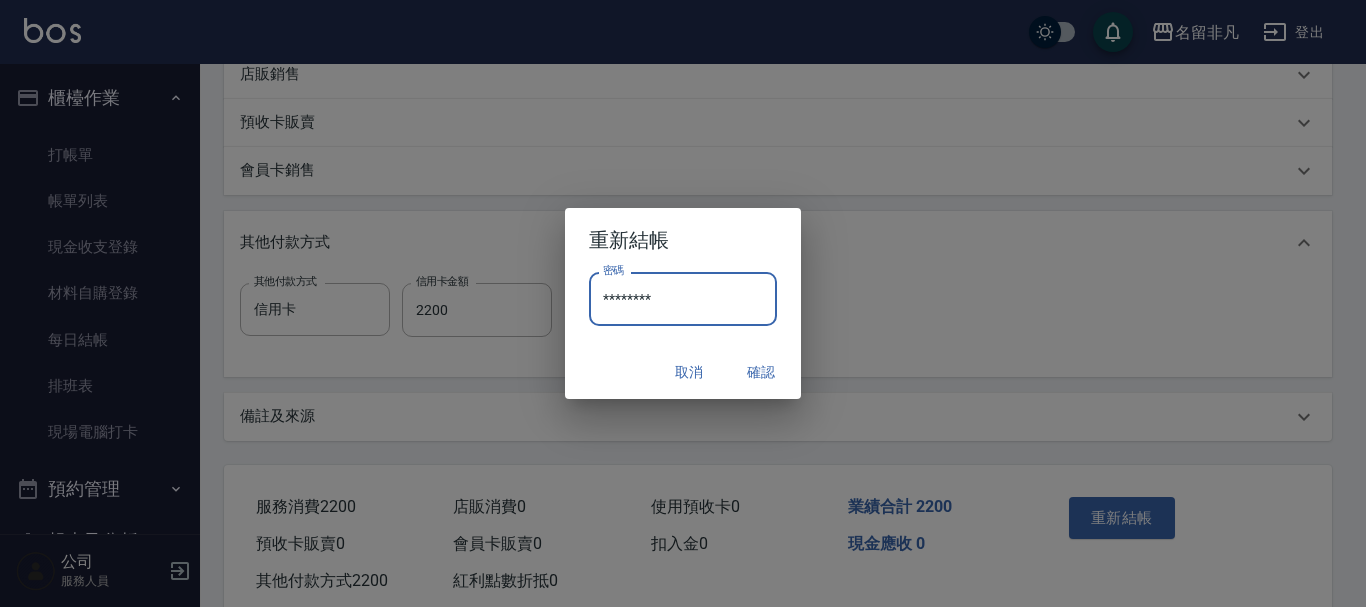type on "********" 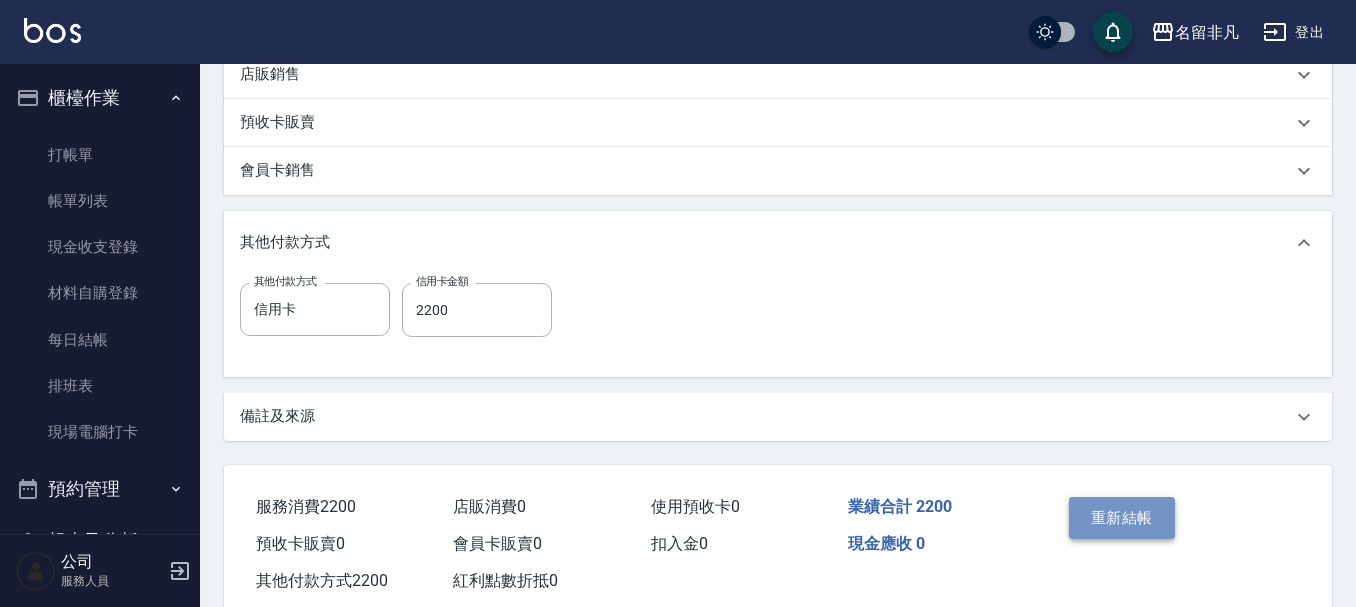 click on "重新結帳" at bounding box center [1122, 518] 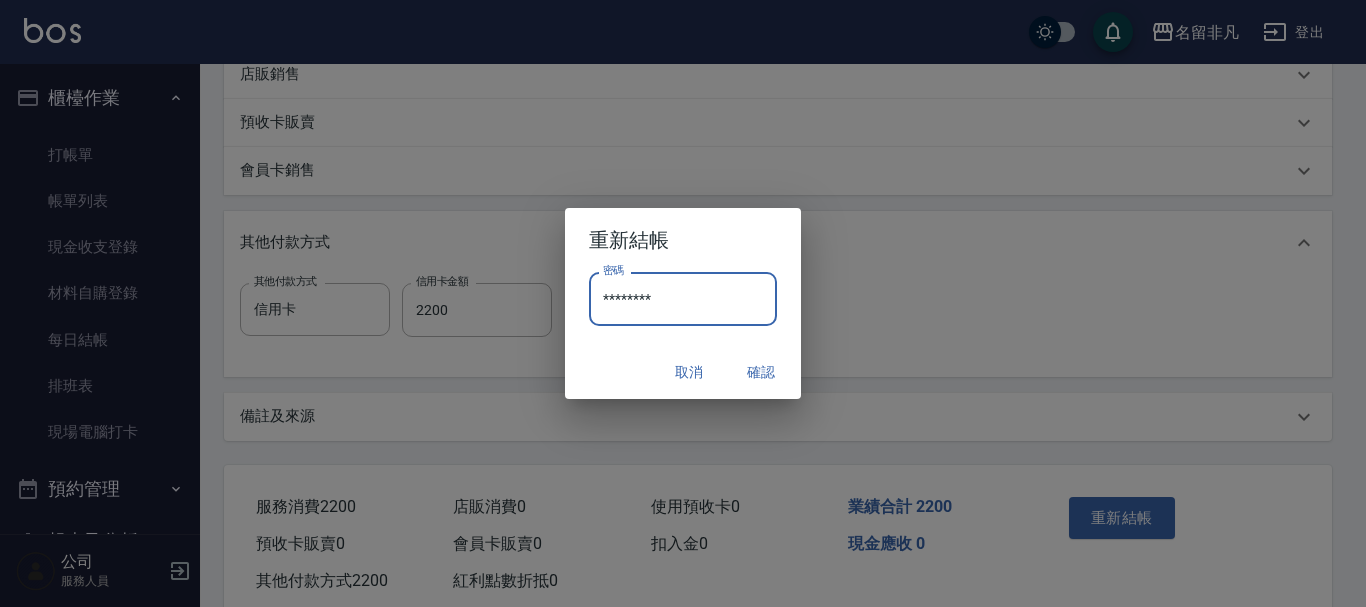 drag, startPoint x: 658, startPoint y: 306, endPoint x: 699, endPoint y: 320, distance: 43.32436 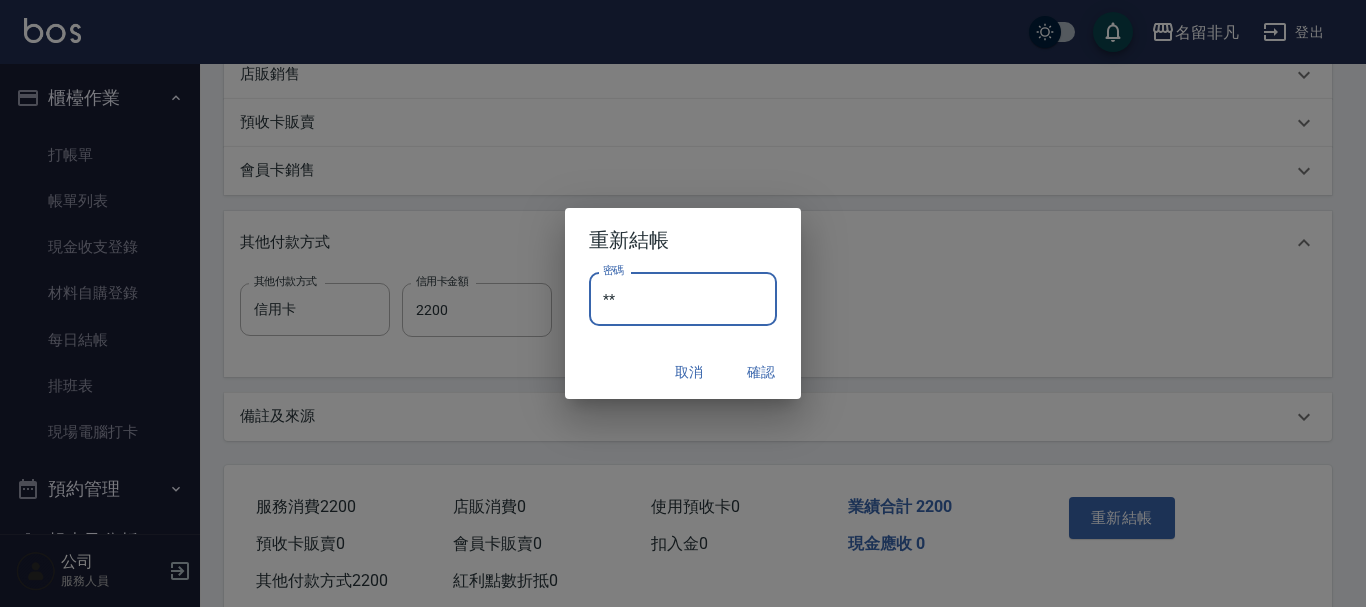 type on "*" 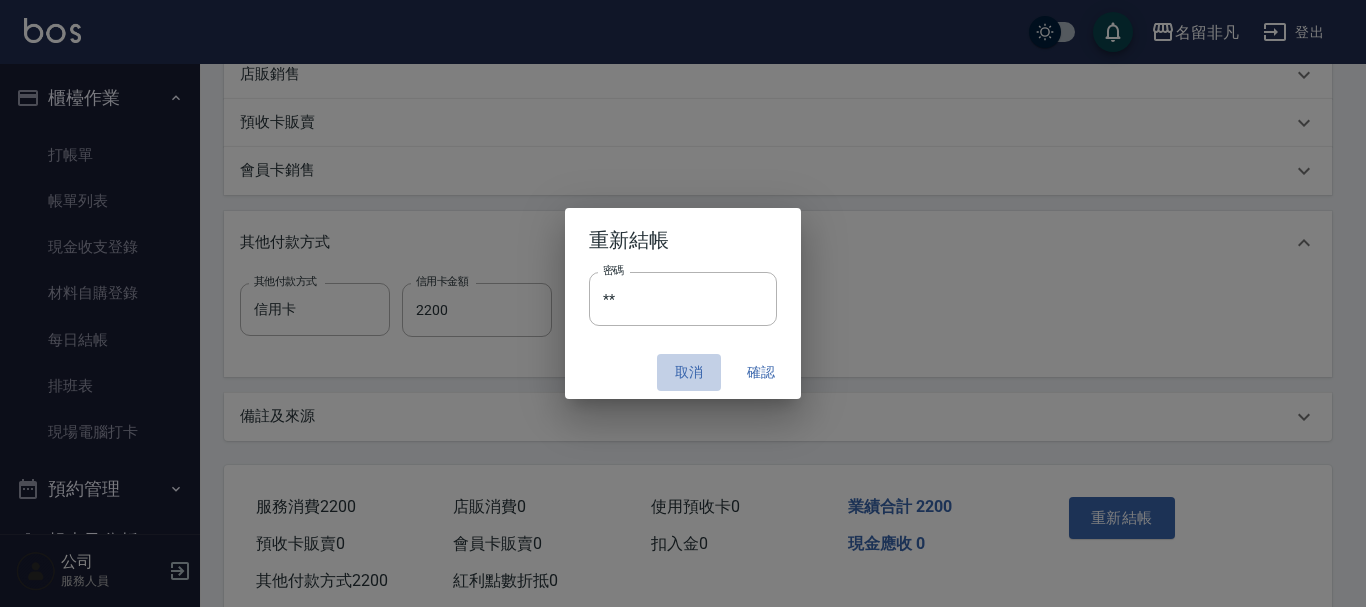 click on "取消" at bounding box center [689, 372] 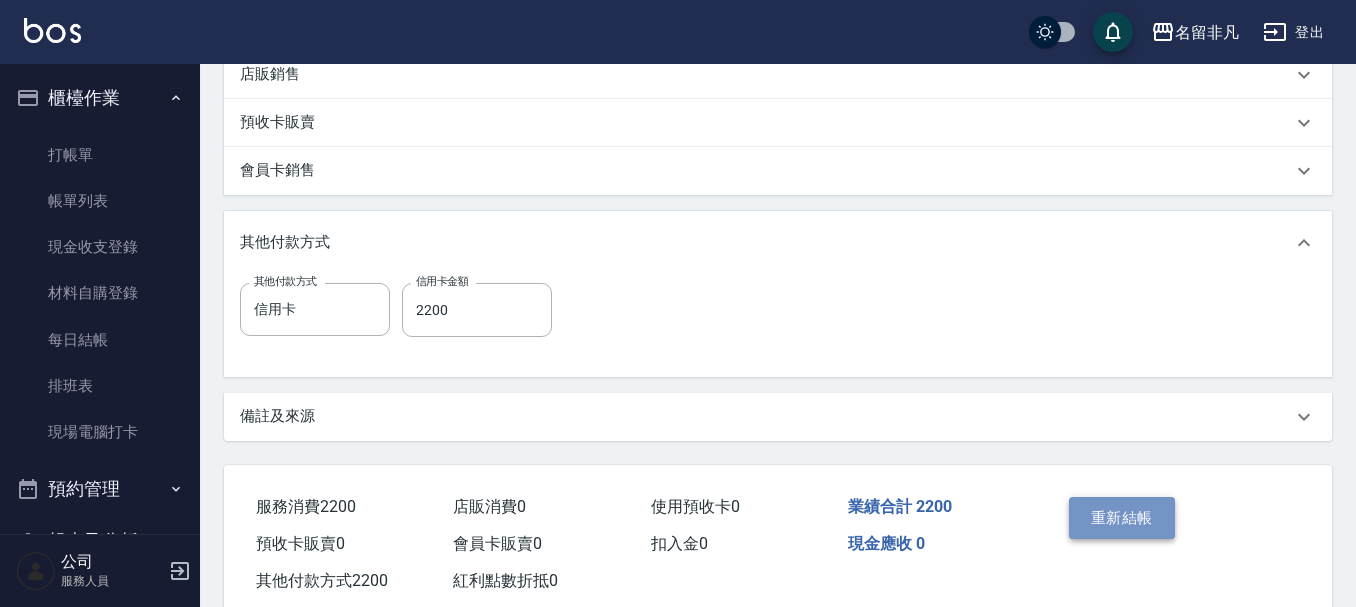 click on "重新結帳" at bounding box center [1122, 518] 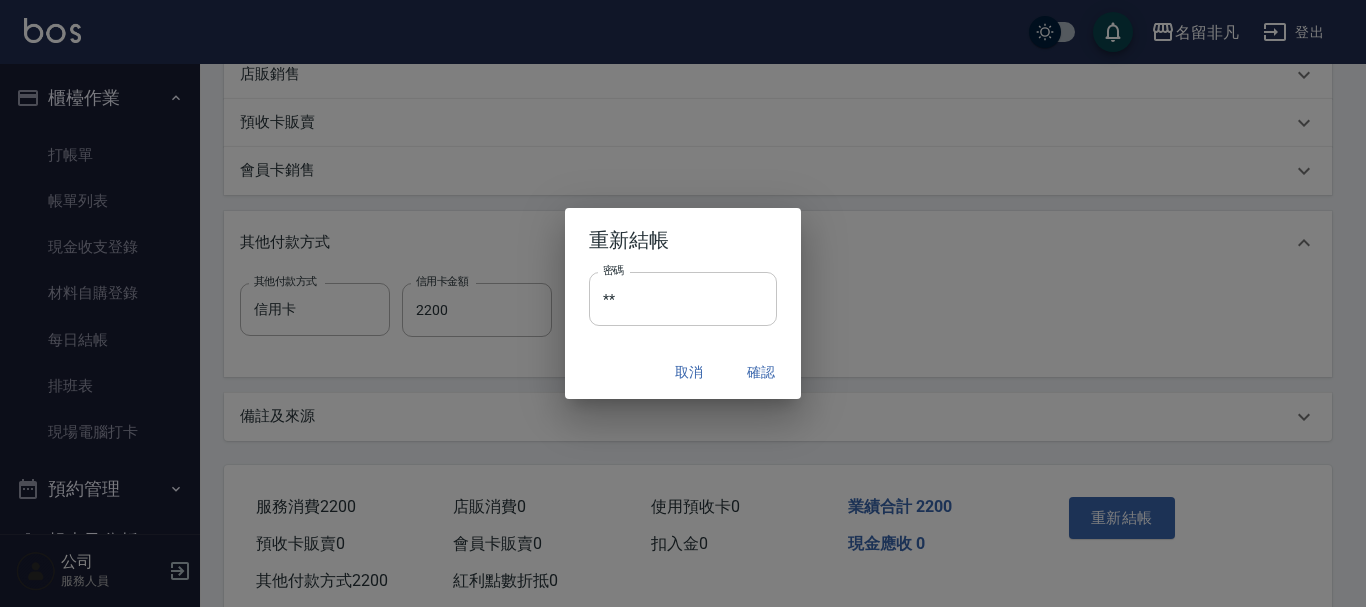 click on "**" at bounding box center [683, 299] 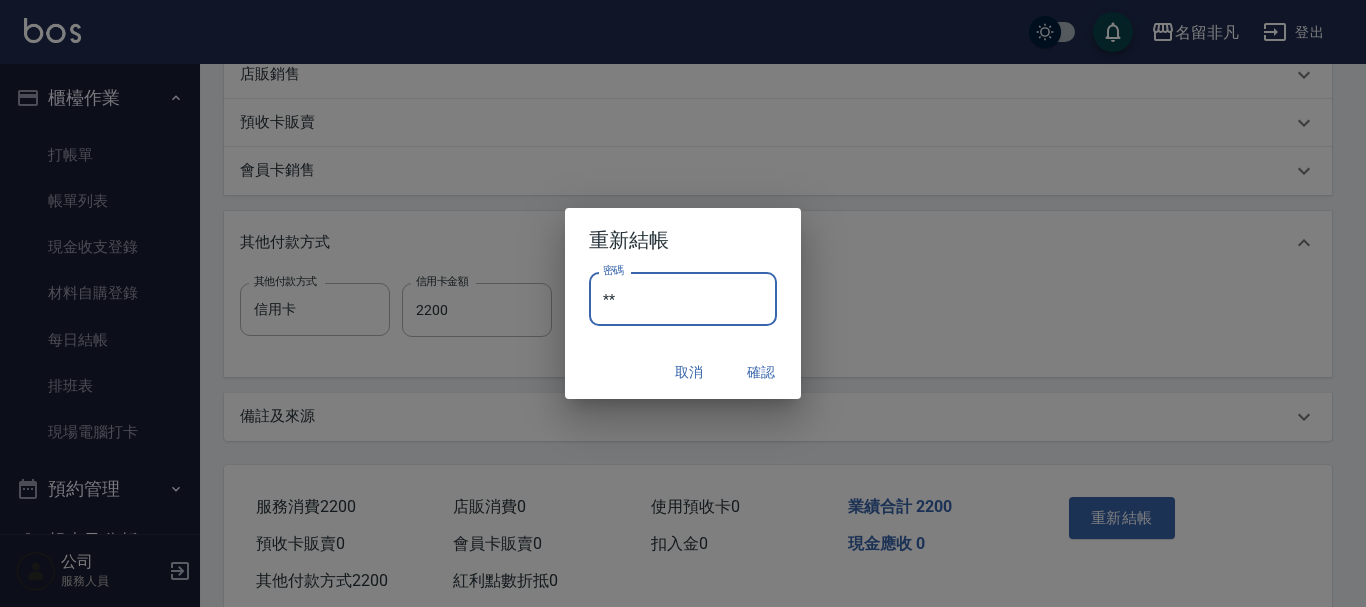 type on "*" 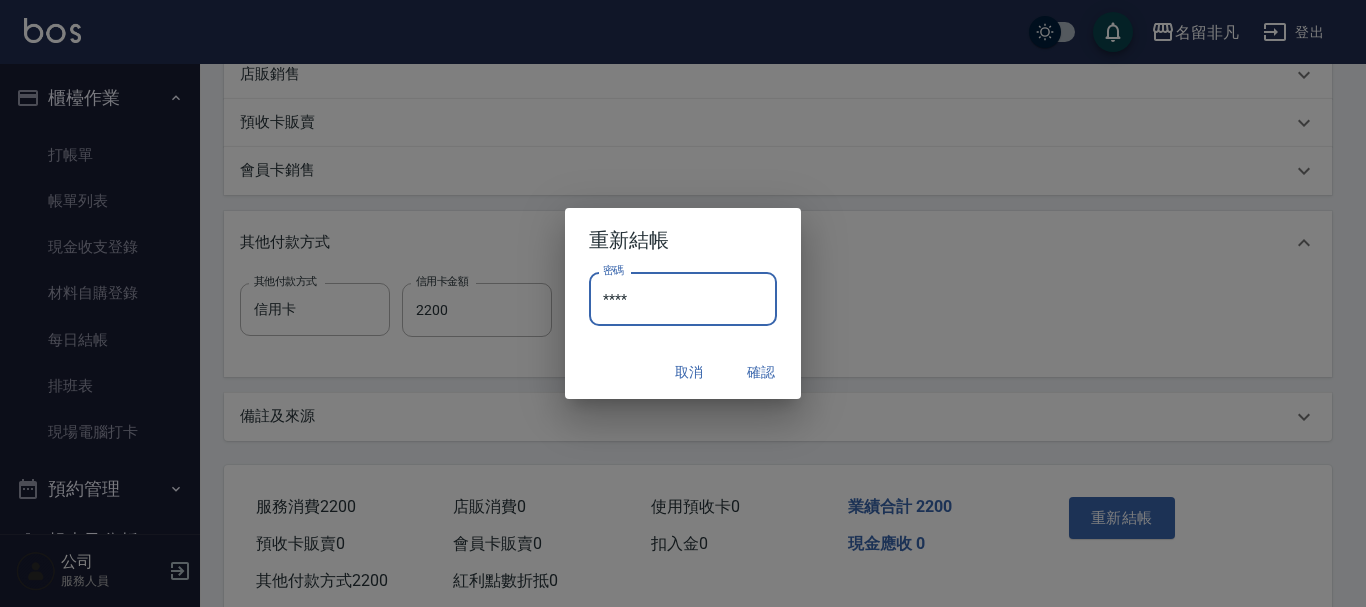 type on "****" 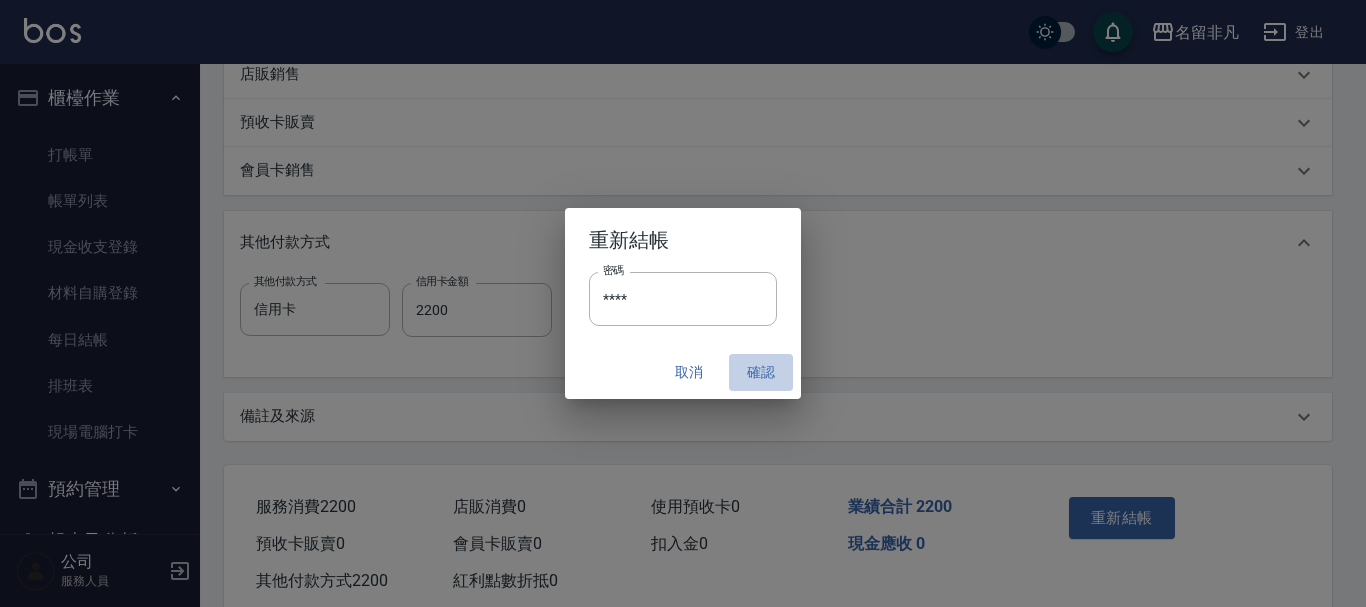 click on "確認" at bounding box center (761, 372) 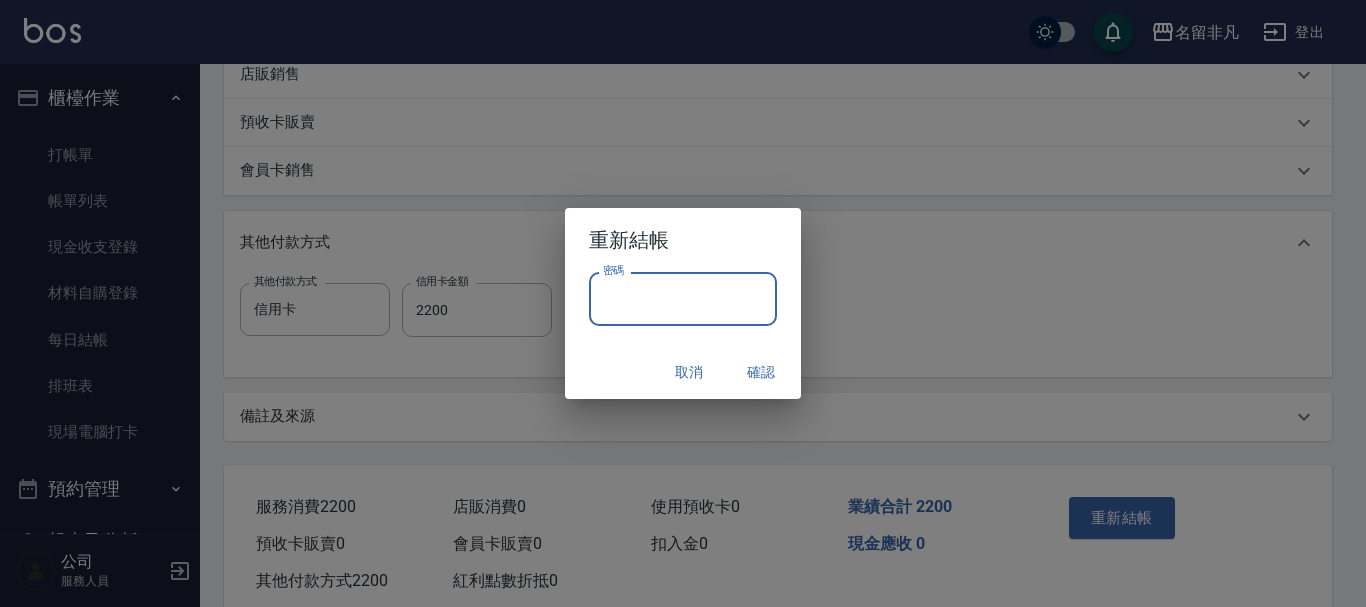 drag, startPoint x: 652, startPoint y: 298, endPoint x: 602, endPoint y: 309, distance: 51.1957 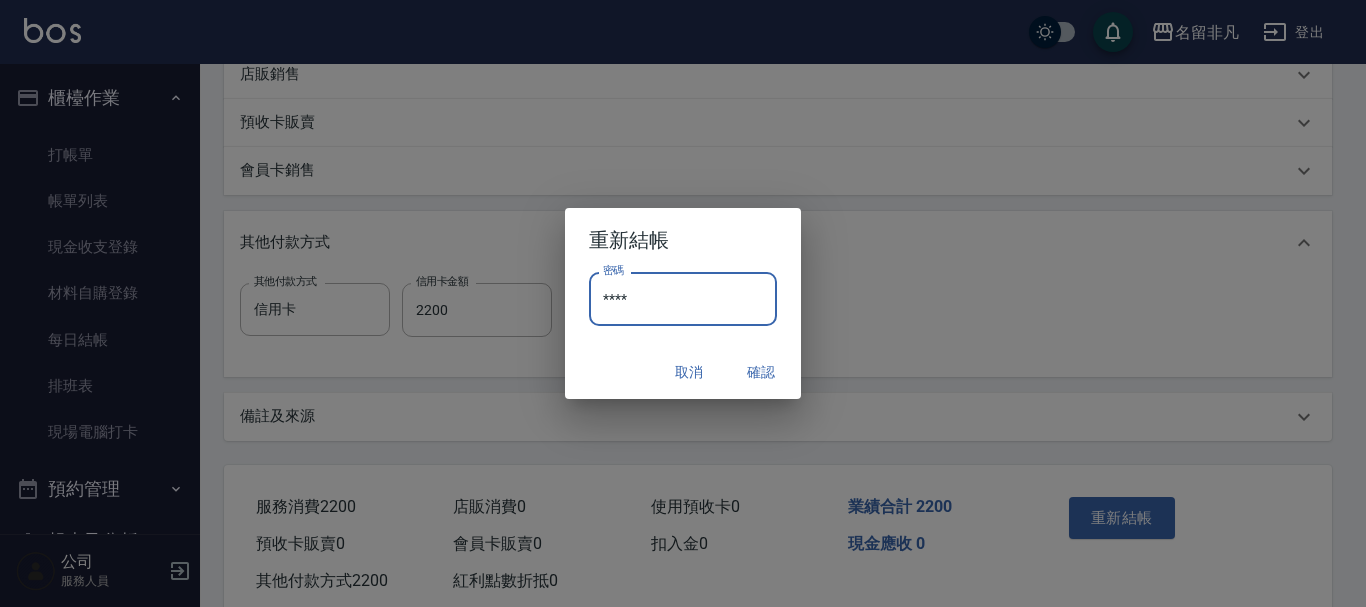 type on "****" 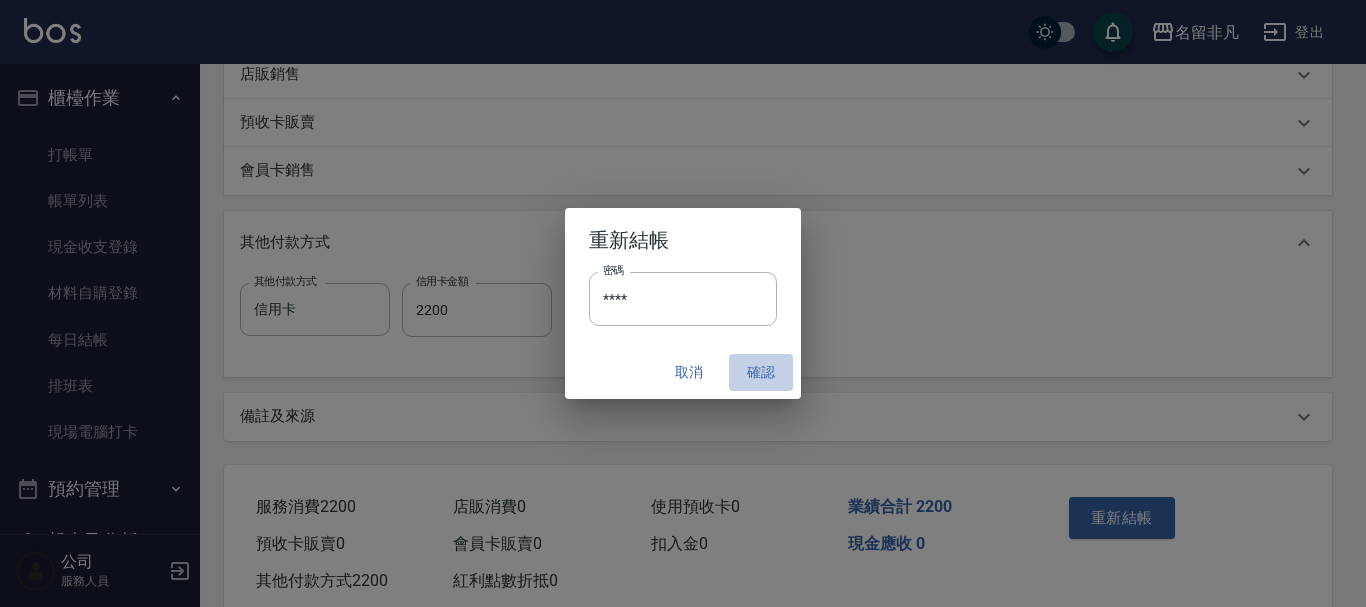click on "確認" at bounding box center [761, 372] 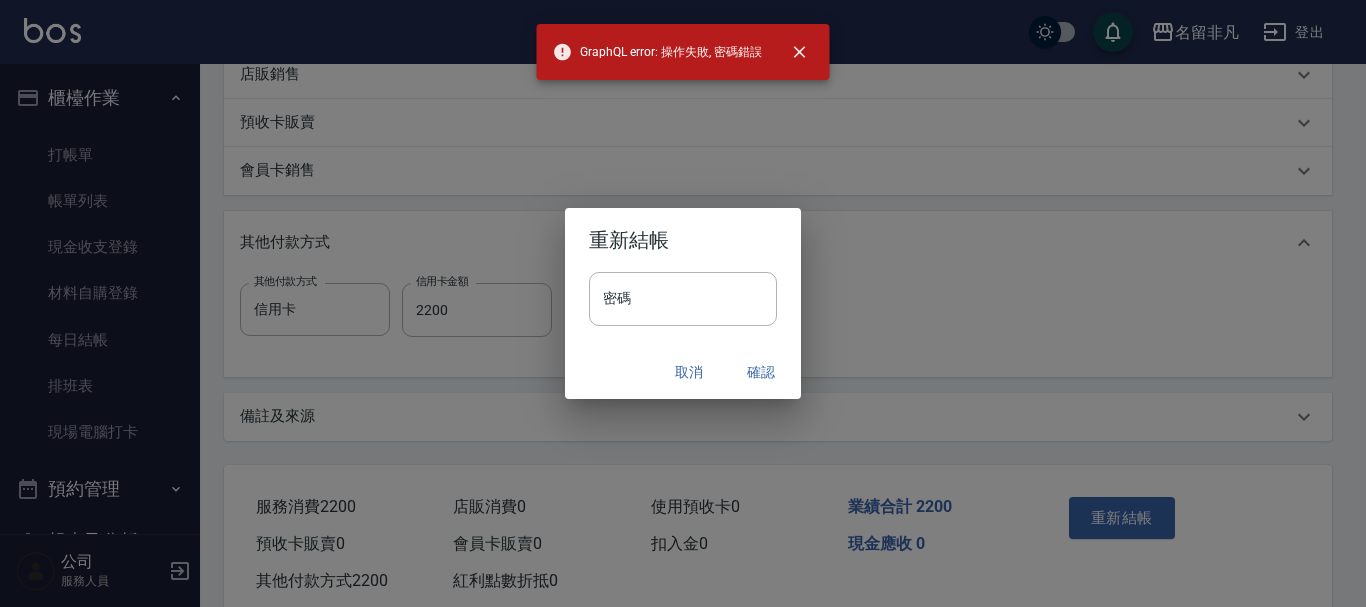 click on "重新結帳 密碼 密碼 取消 確認" at bounding box center (683, 303) 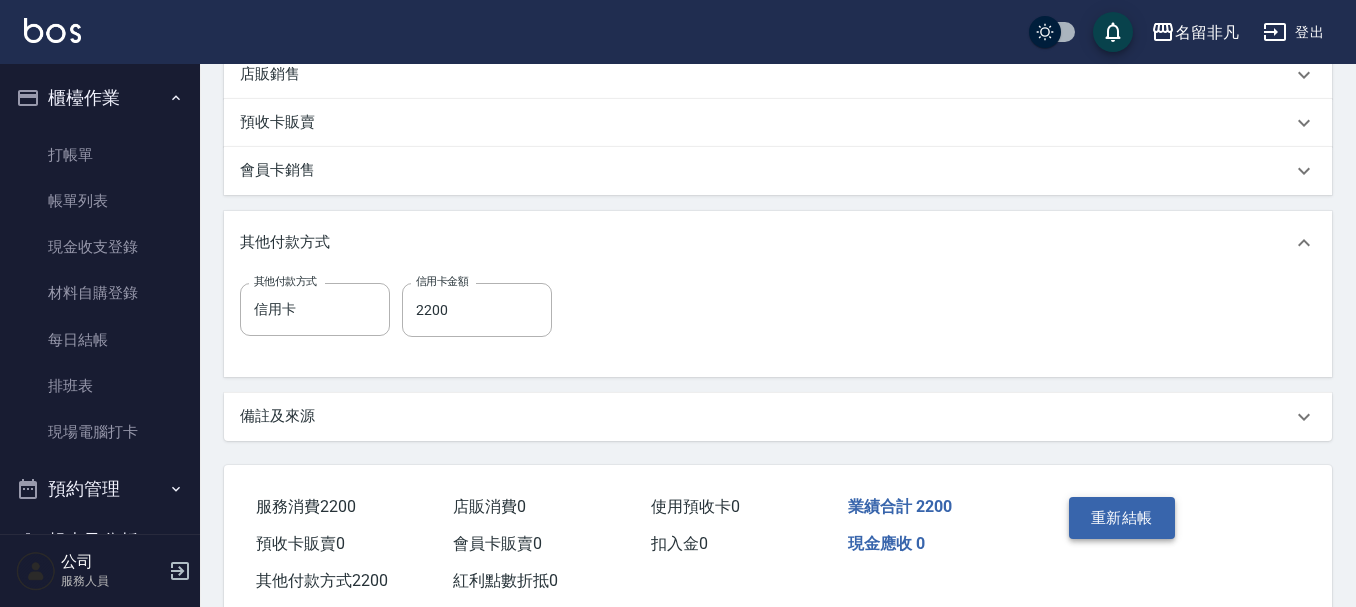 click on "重新結帳" at bounding box center (1122, 518) 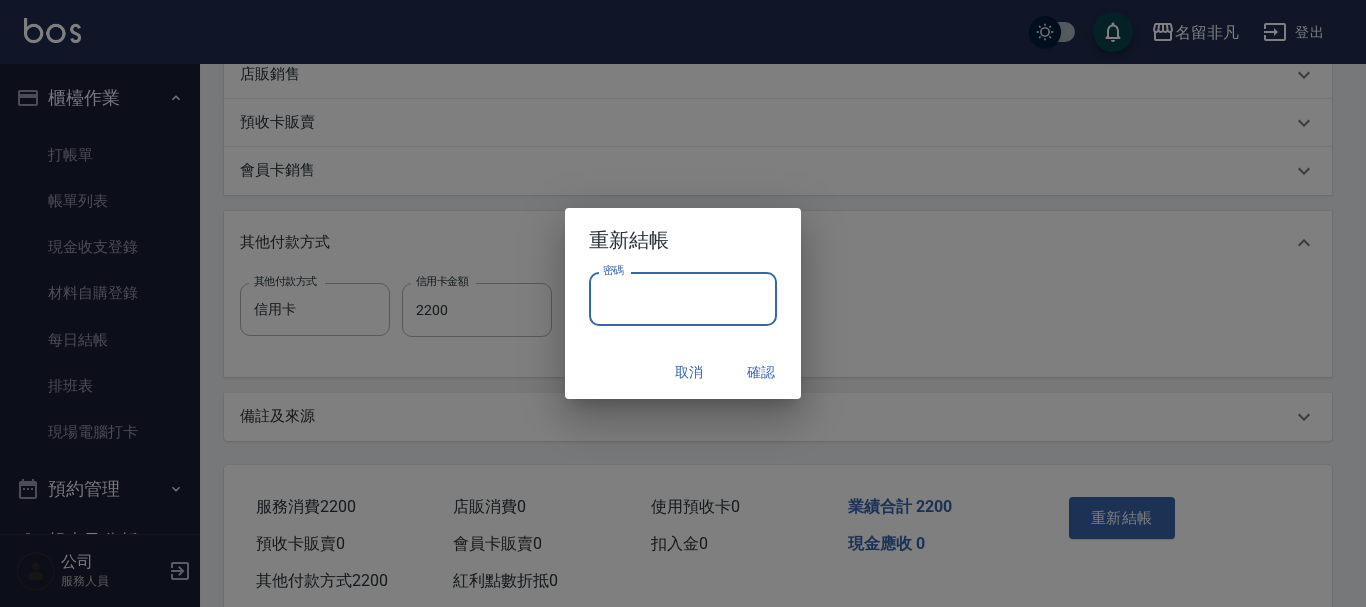 click on "密碼" at bounding box center [683, 299] 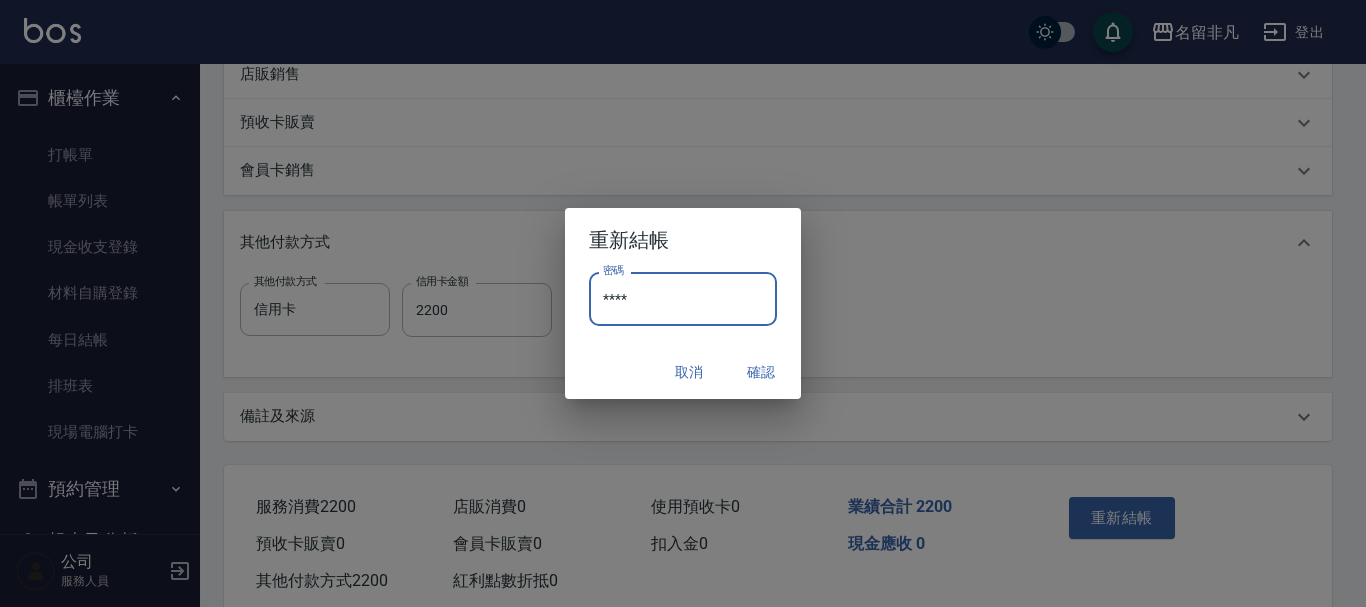 type on "****" 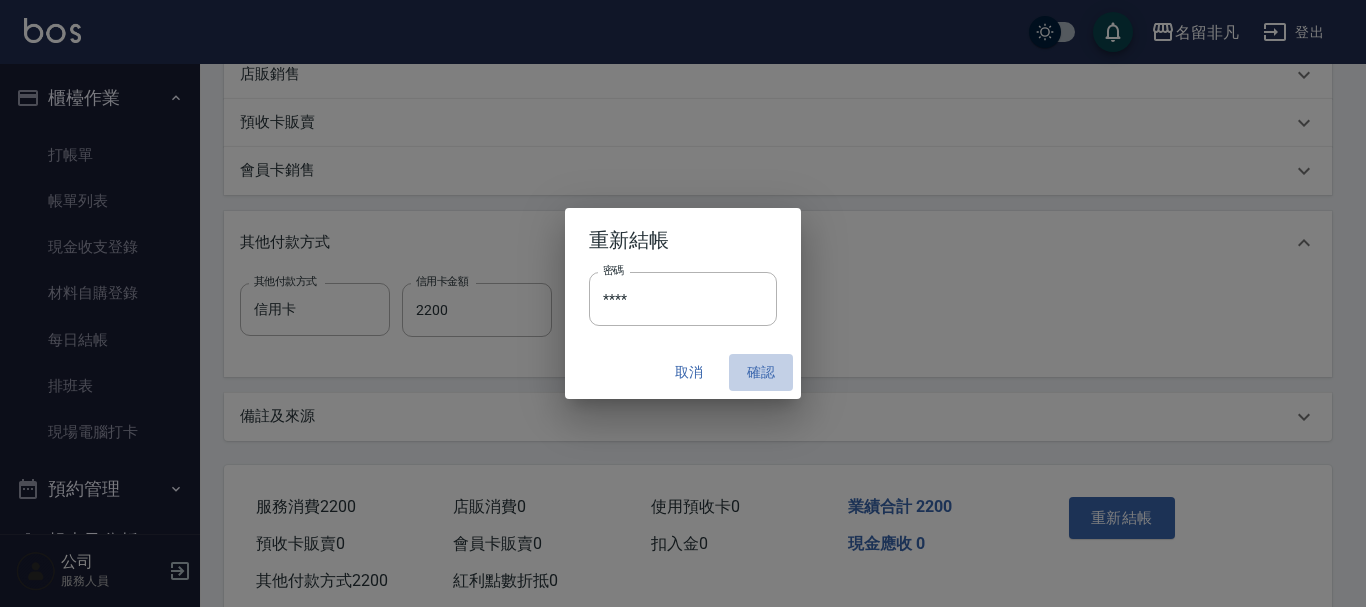click on "確認" at bounding box center [761, 372] 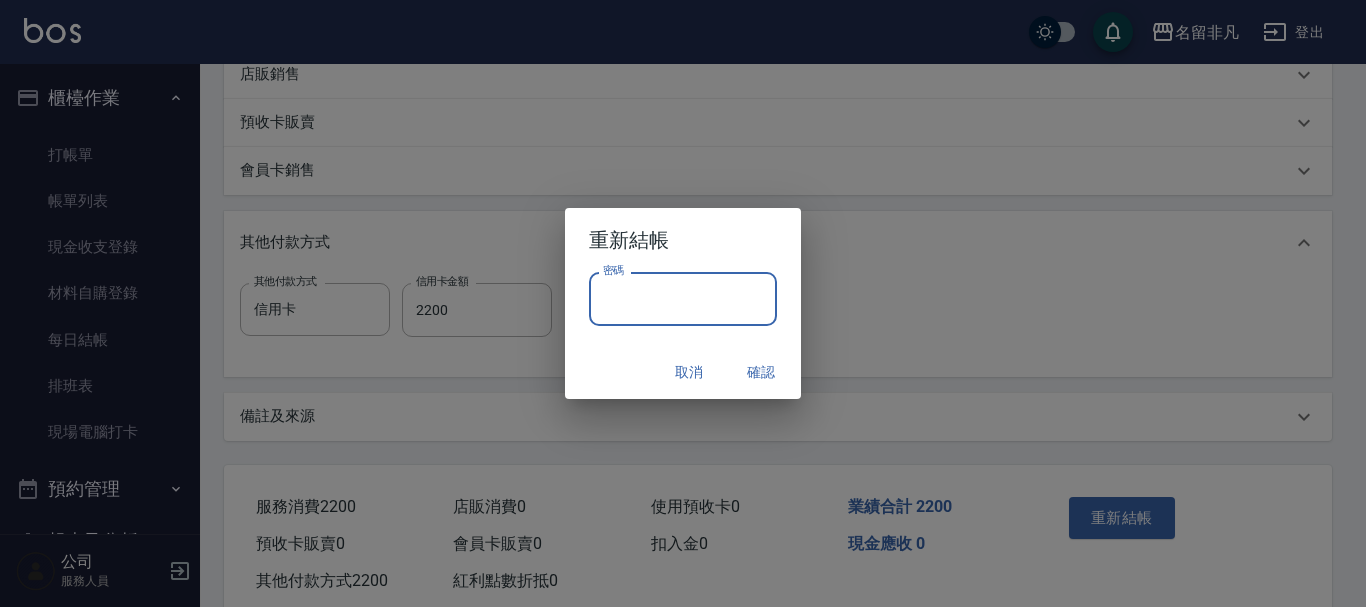 click on "密碼" at bounding box center (683, 299) 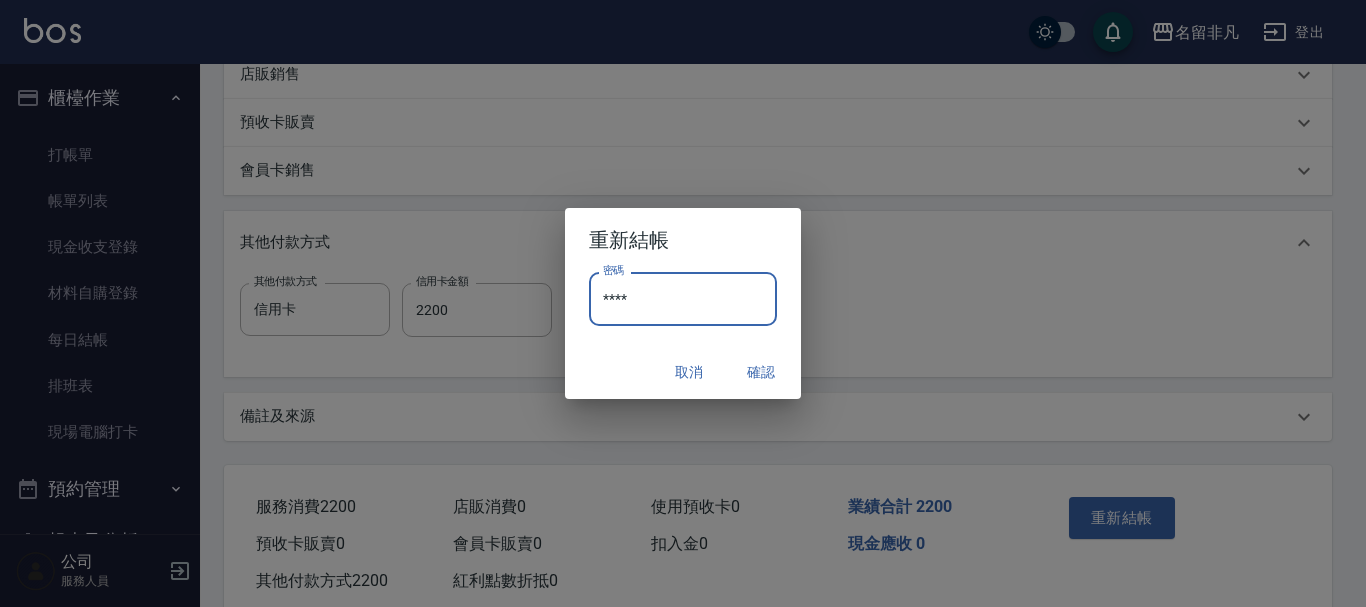 type on "****" 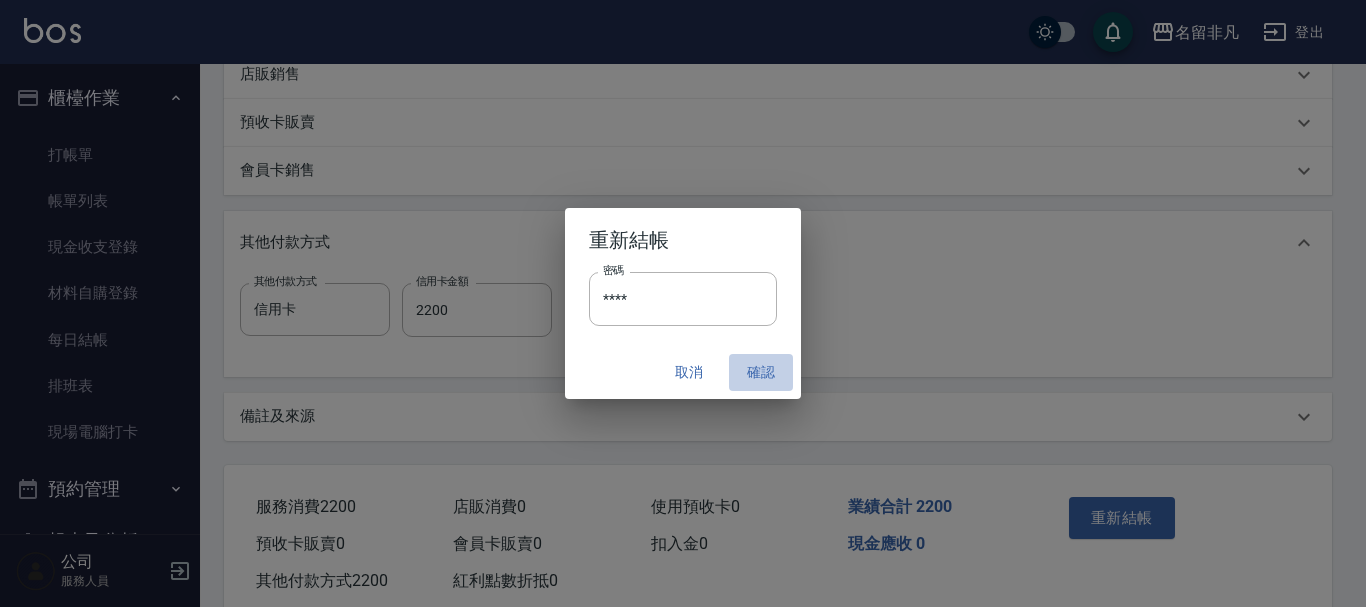 click on "確認" at bounding box center (761, 372) 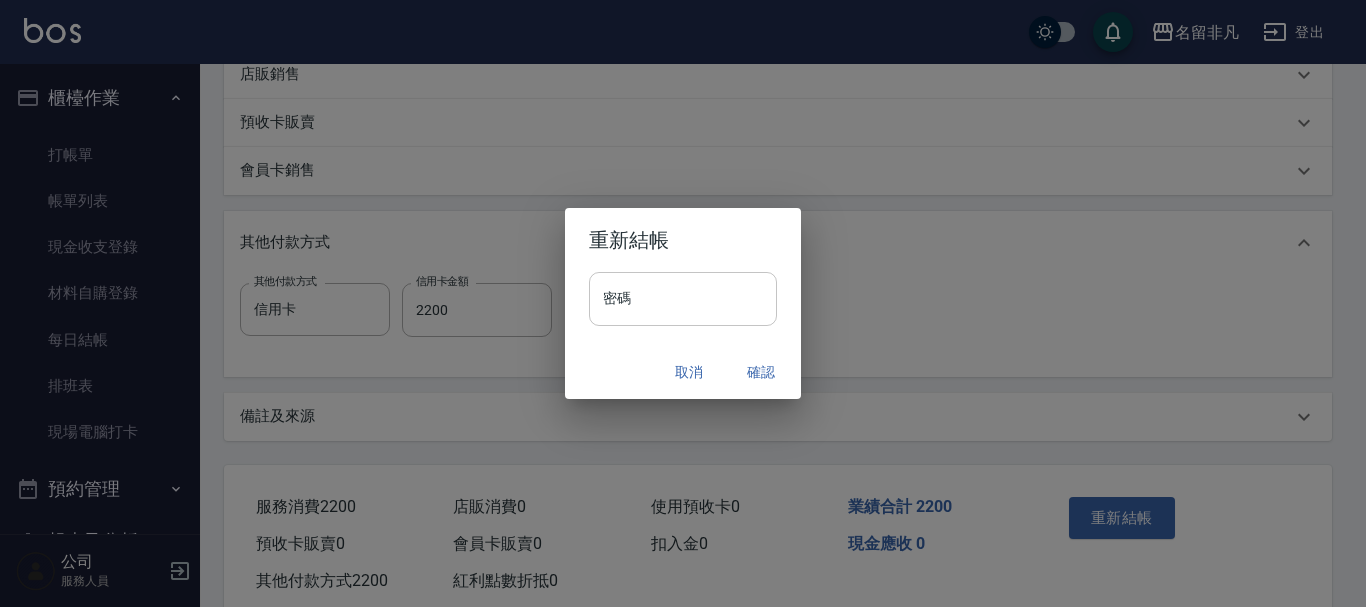 click on "密碼" at bounding box center (683, 299) 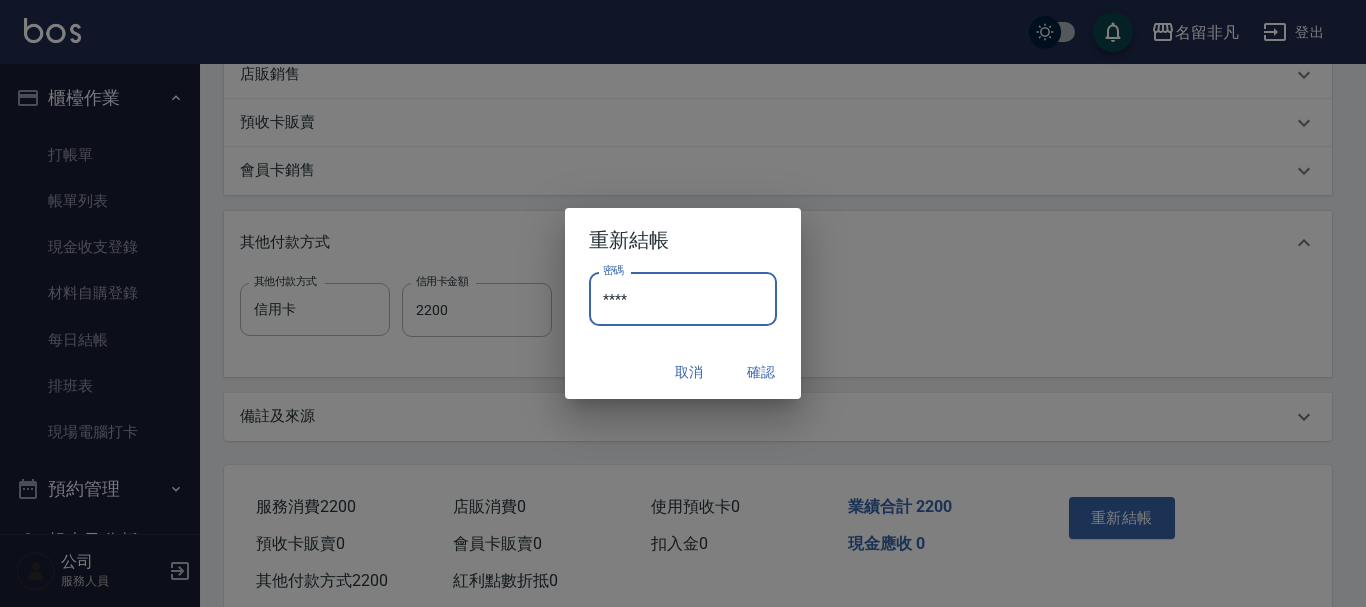 type on "****" 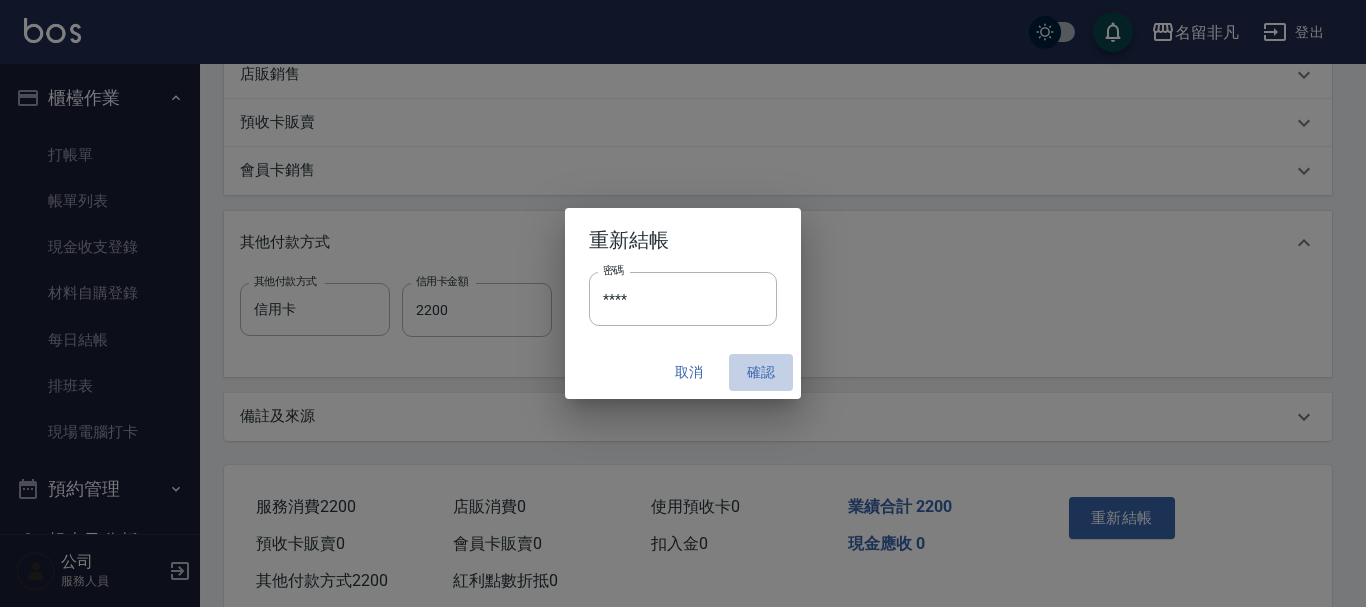 click on "確認" at bounding box center (761, 372) 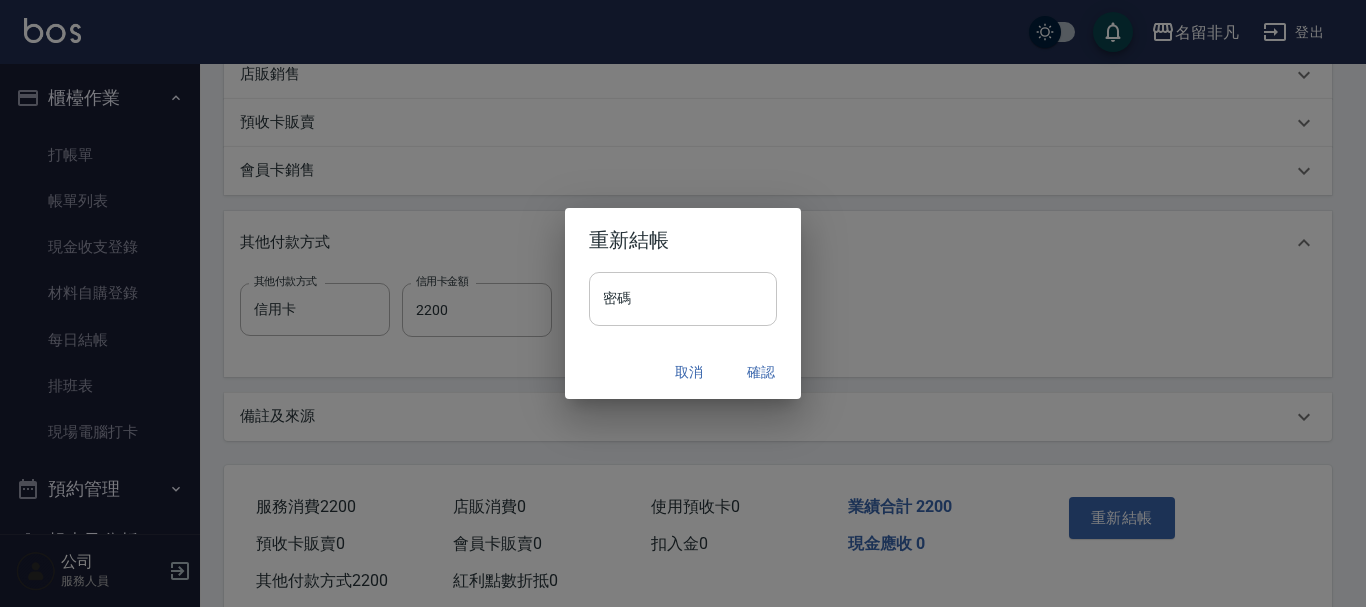 drag, startPoint x: 640, startPoint y: 287, endPoint x: 651, endPoint y: 297, distance: 14.866069 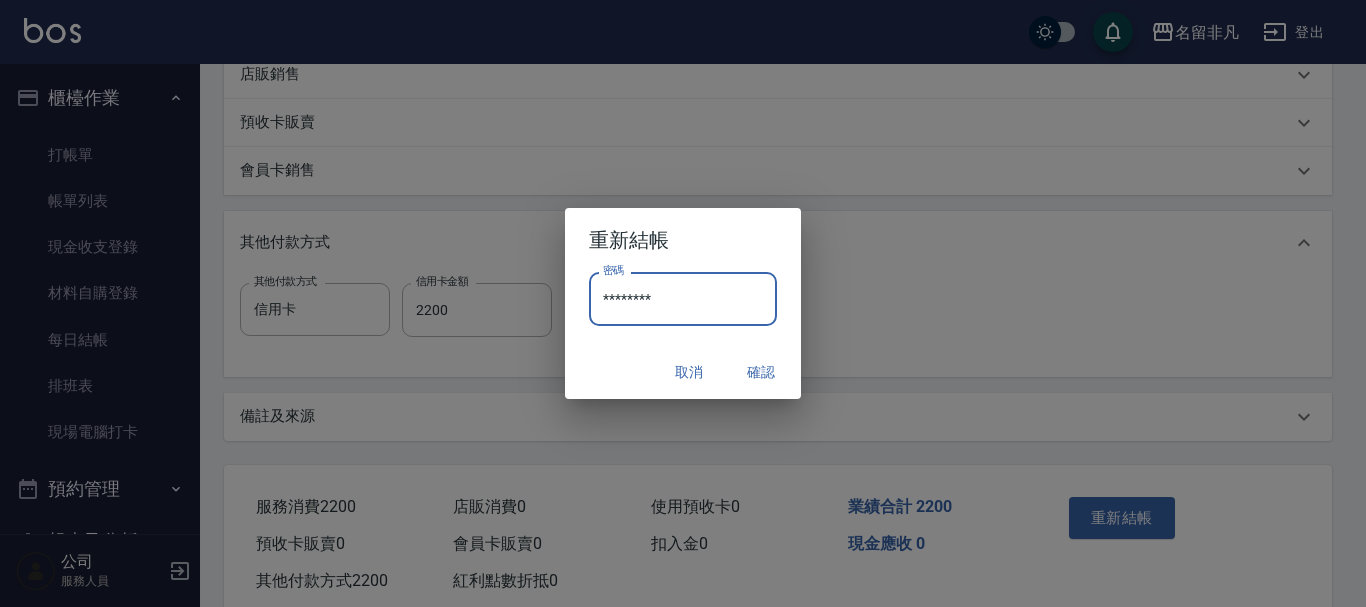 click on "********" at bounding box center [683, 299] 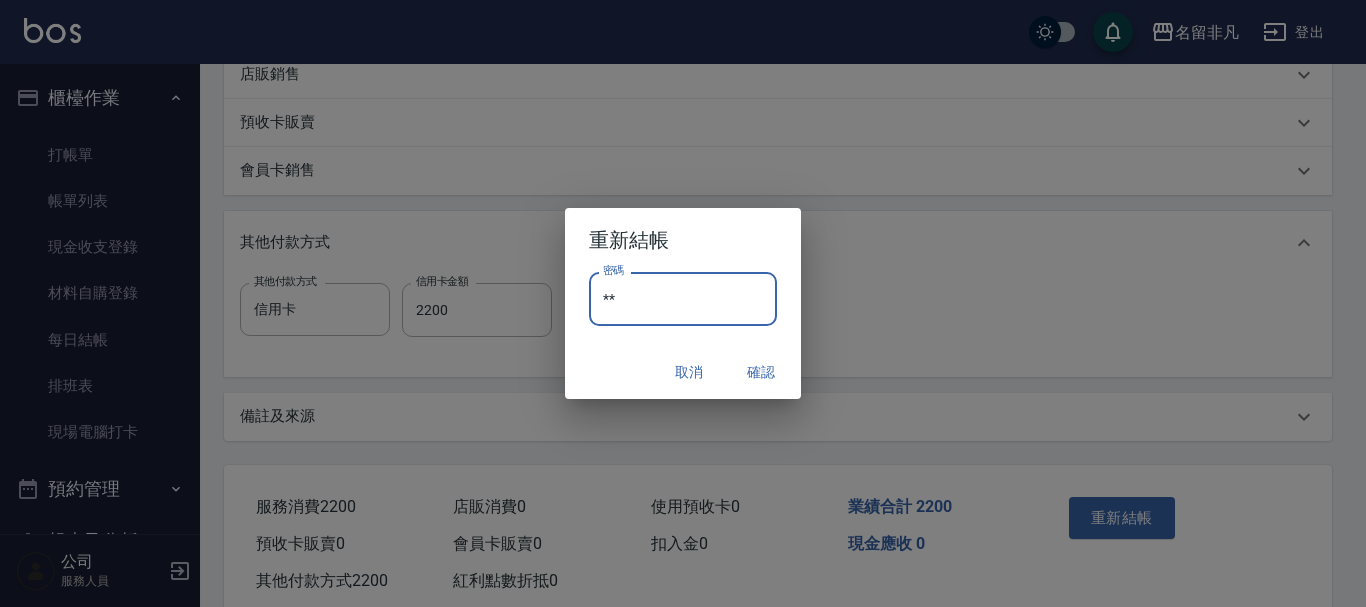 type on "*" 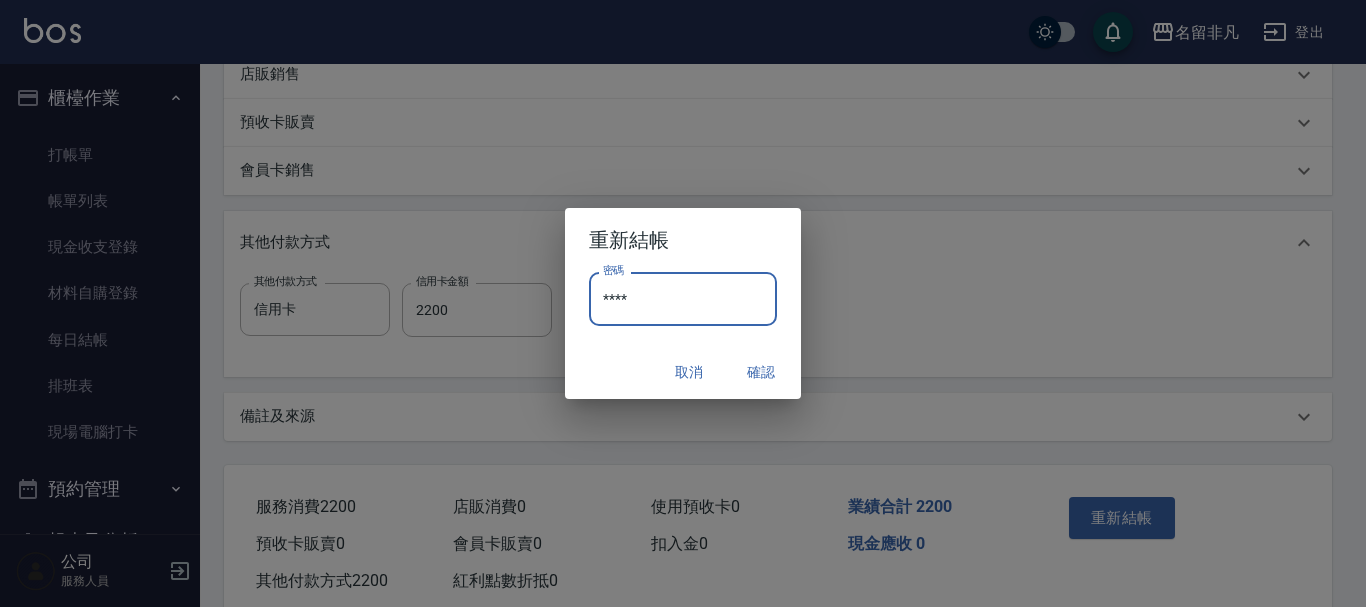 type on "****" 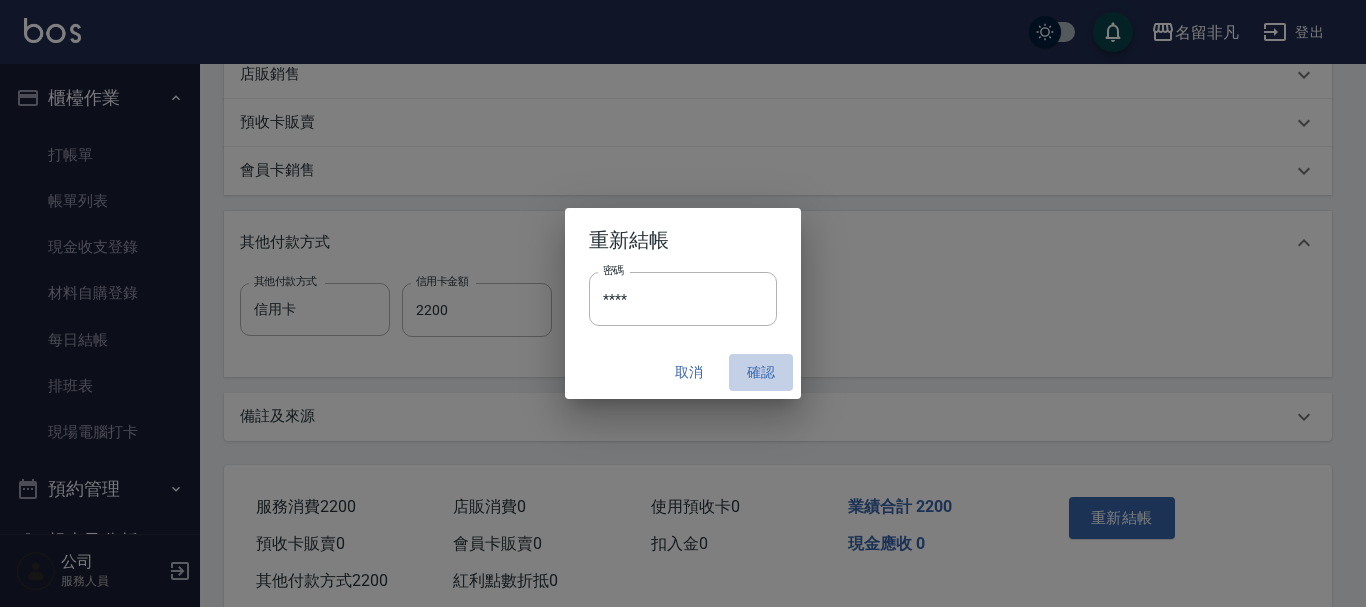 click on "確認" at bounding box center (761, 372) 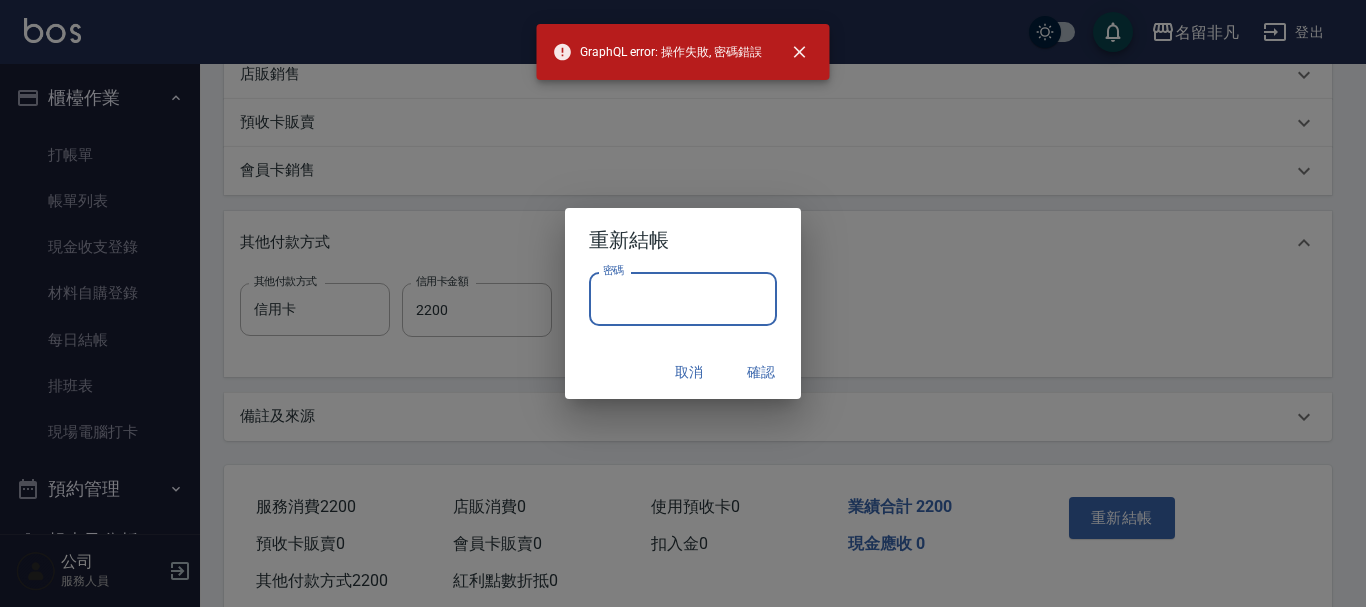 click on "密碼" at bounding box center [683, 299] 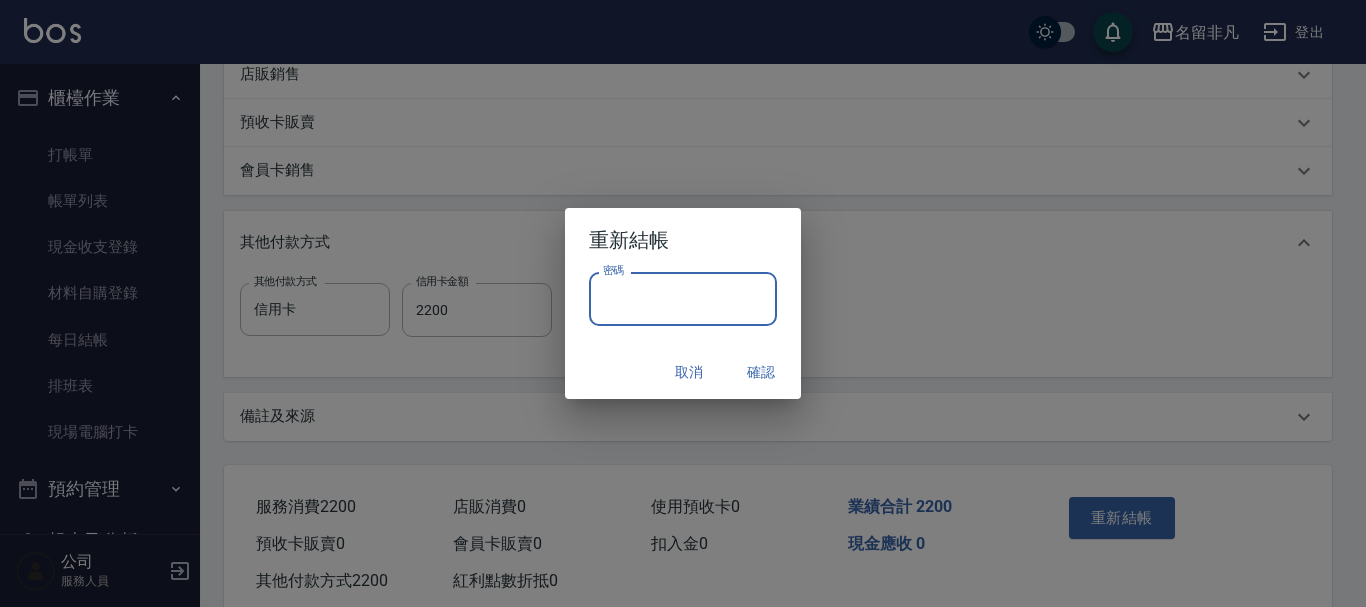 click on "取消" at bounding box center (689, 372) 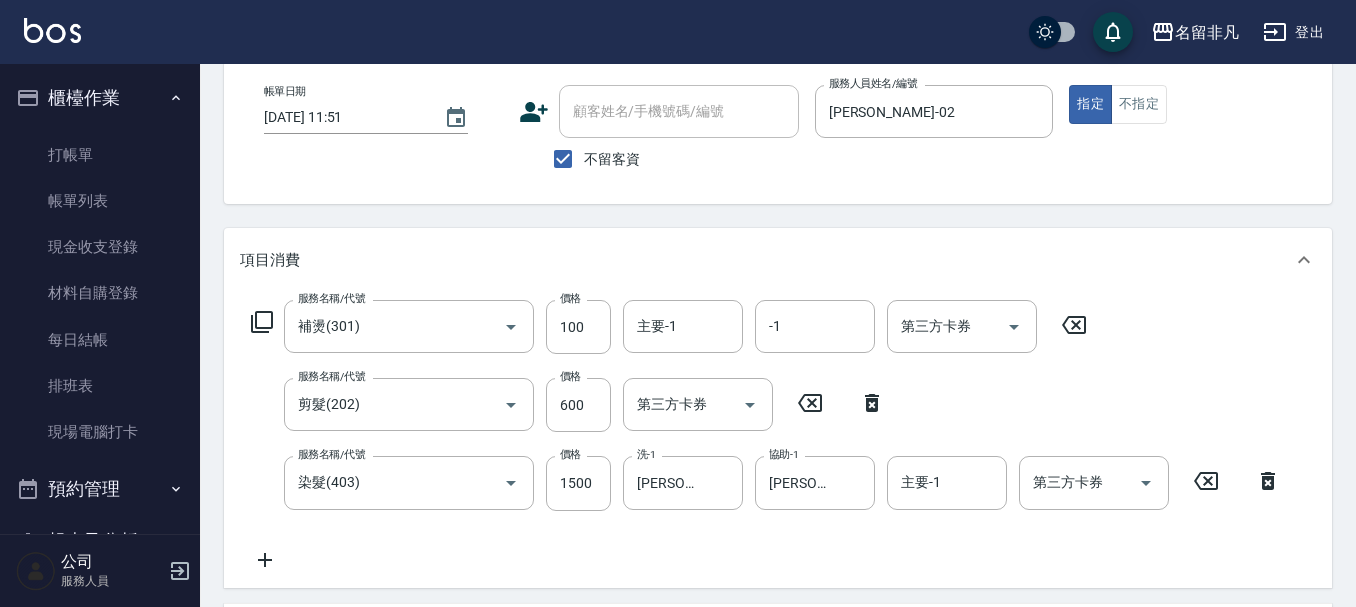 scroll, scrollTop: 0, scrollLeft: 0, axis: both 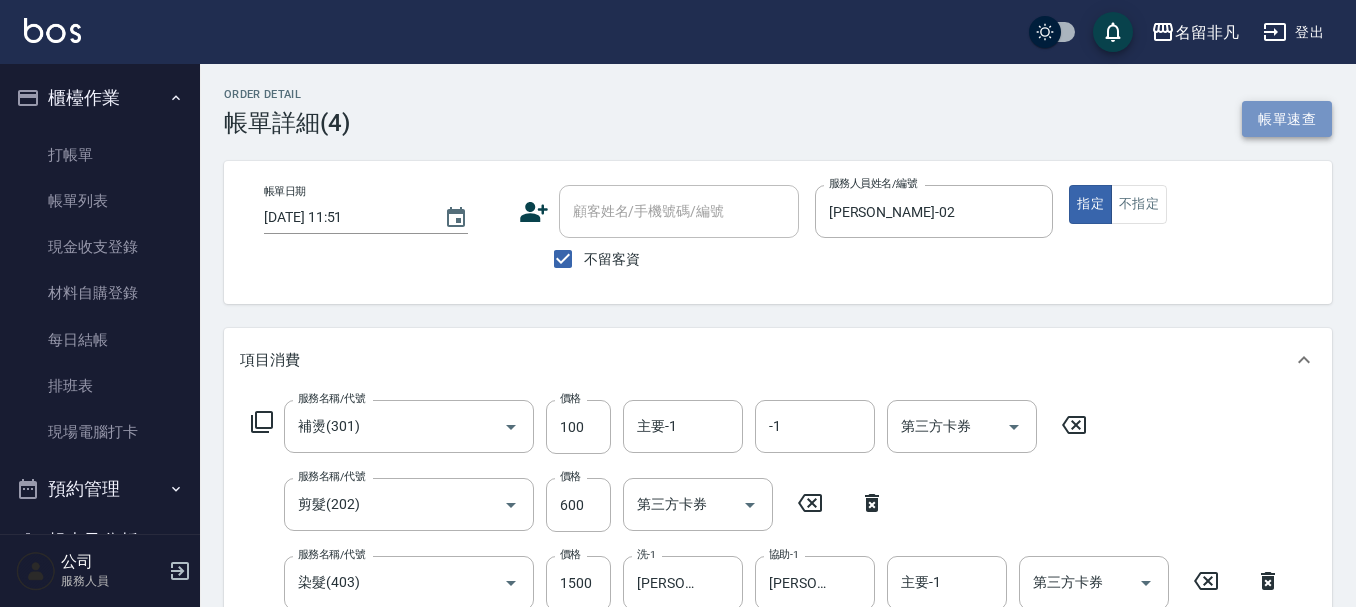 click on "帳單速查" at bounding box center [1287, 119] 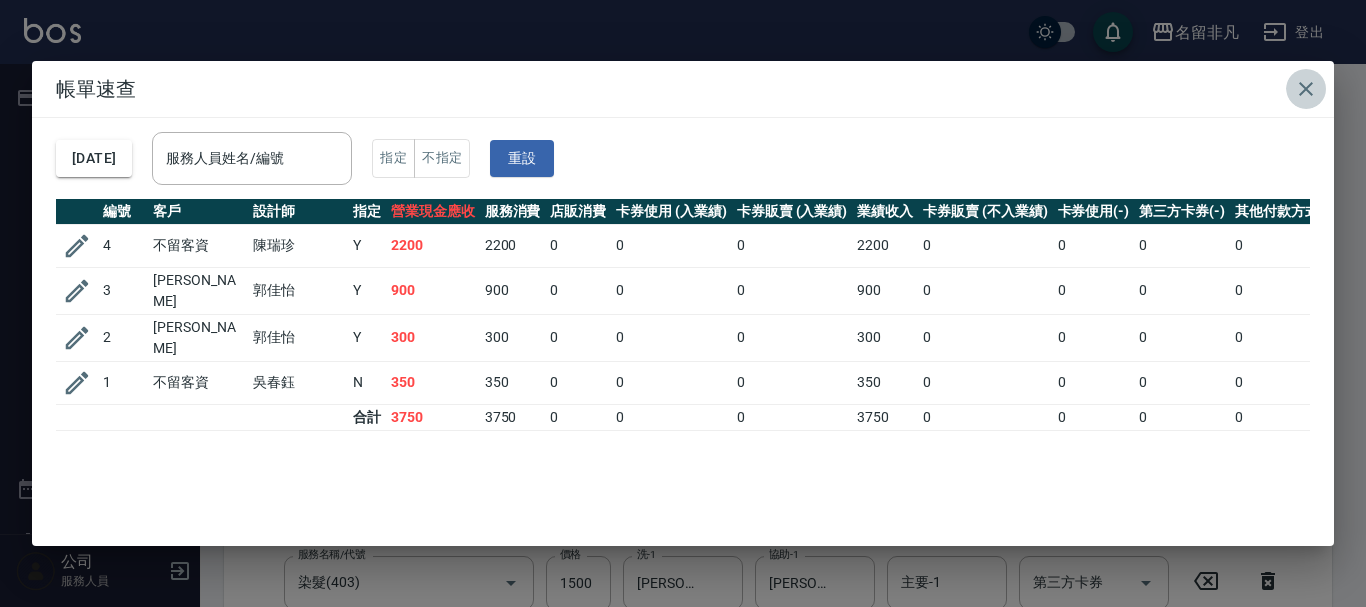 drag, startPoint x: 1302, startPoint y: 81, endPoint x: 1079, endPoint y: 85, distance: 223.03587 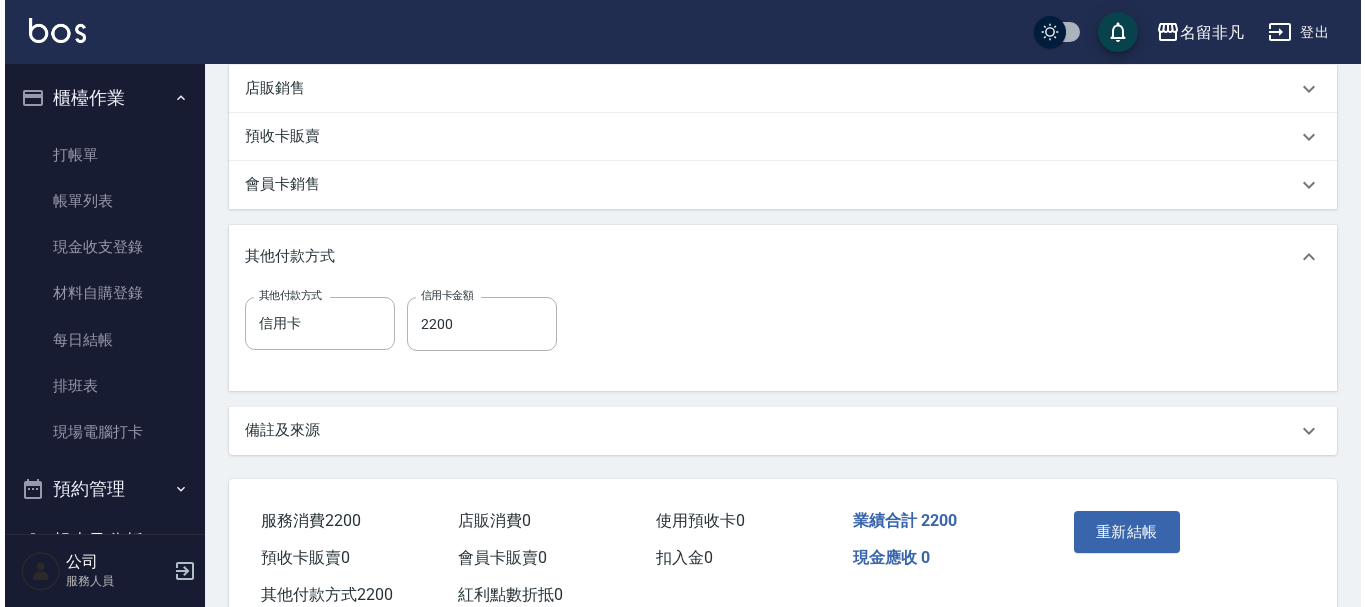 scroll, scrollTop: 703, scrollLeft: 0, axis: vertical 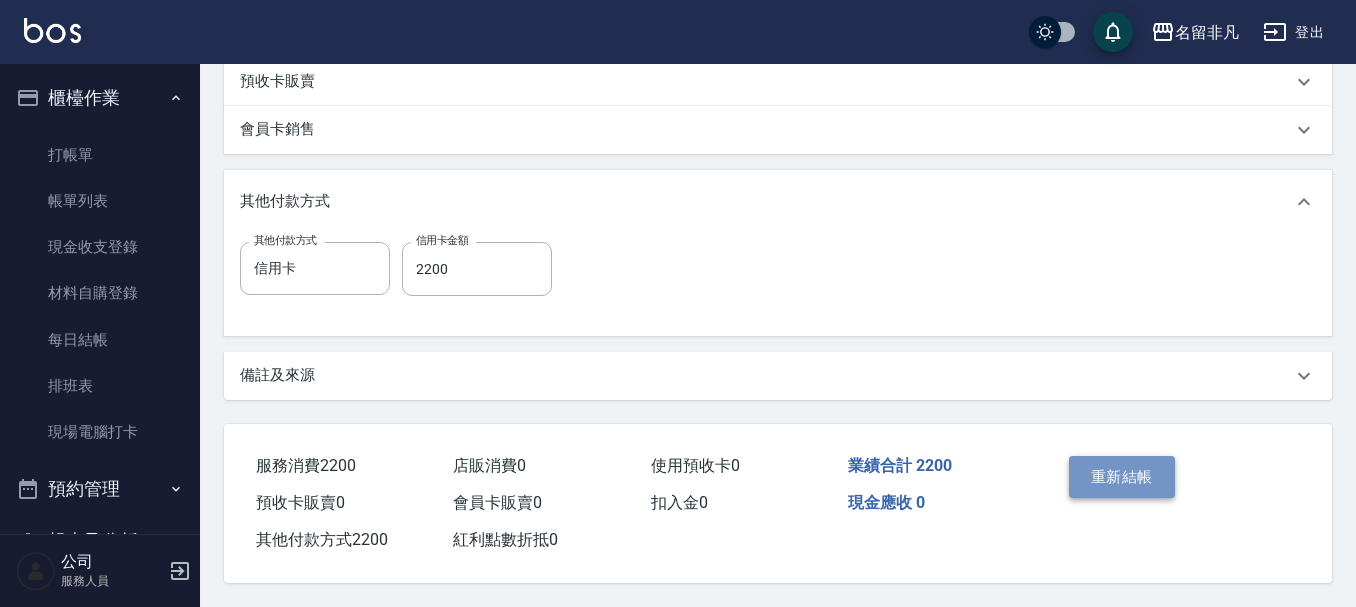 click on "重新結帳" at bounding box center [1122, 477] 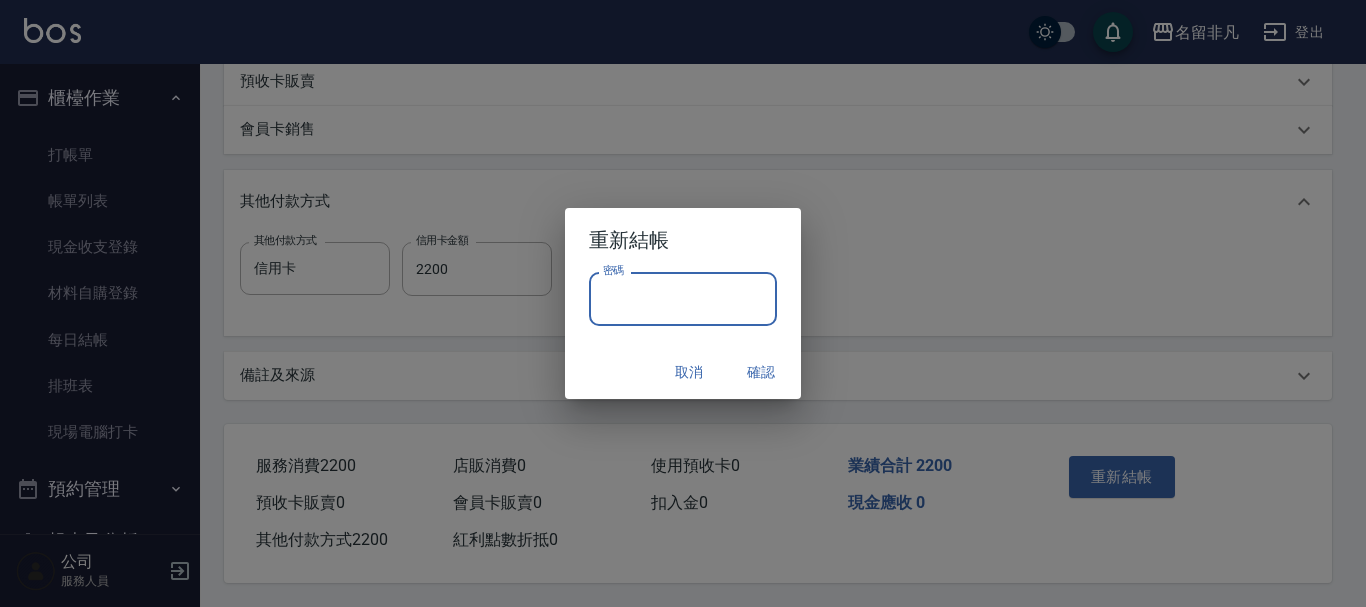click on "密碼" at bounding box center (683, 299) 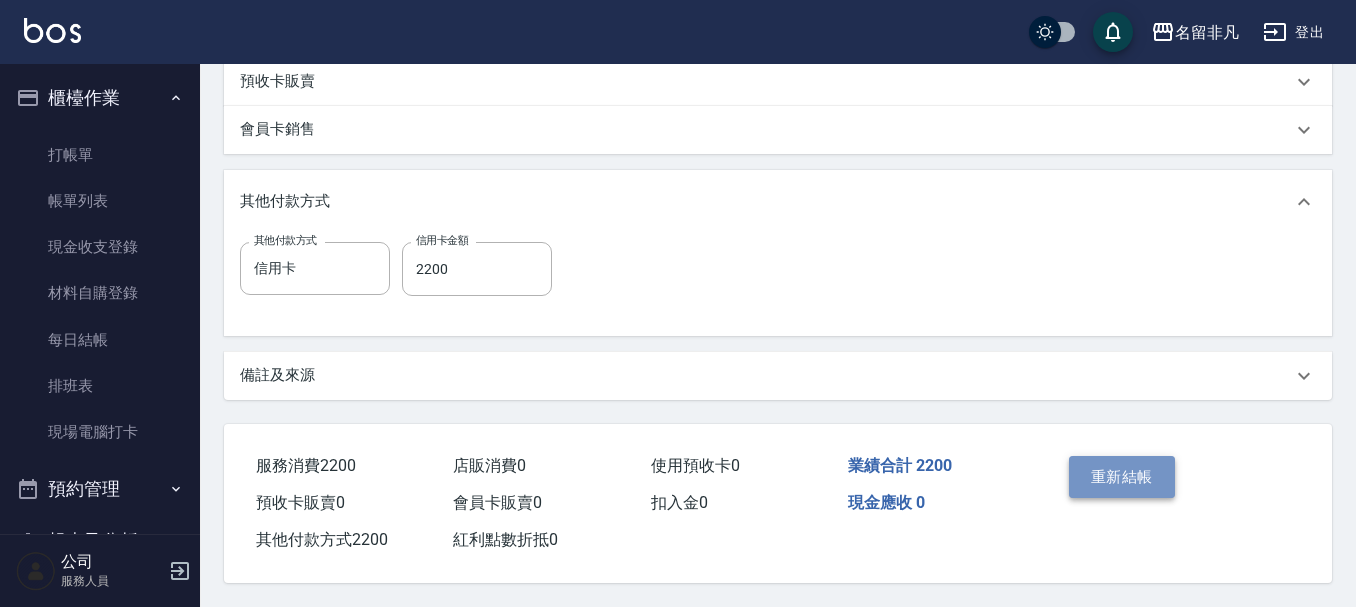 click on "重新結帳" at bounding box center [1122, 477] 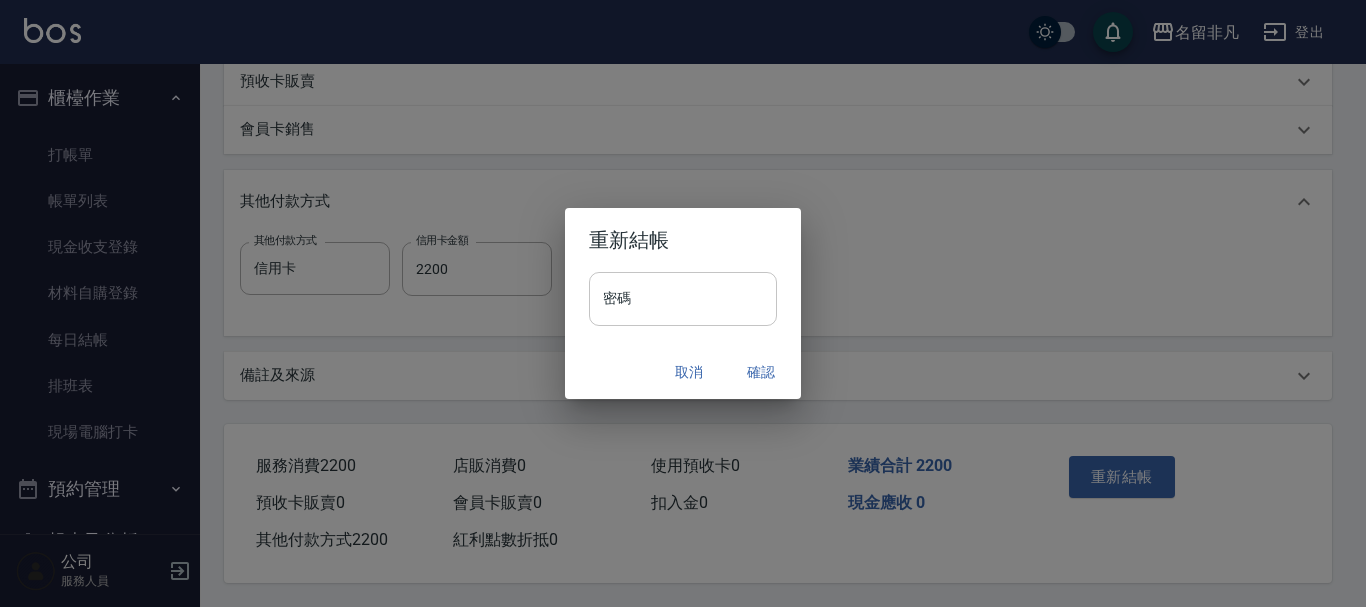 type 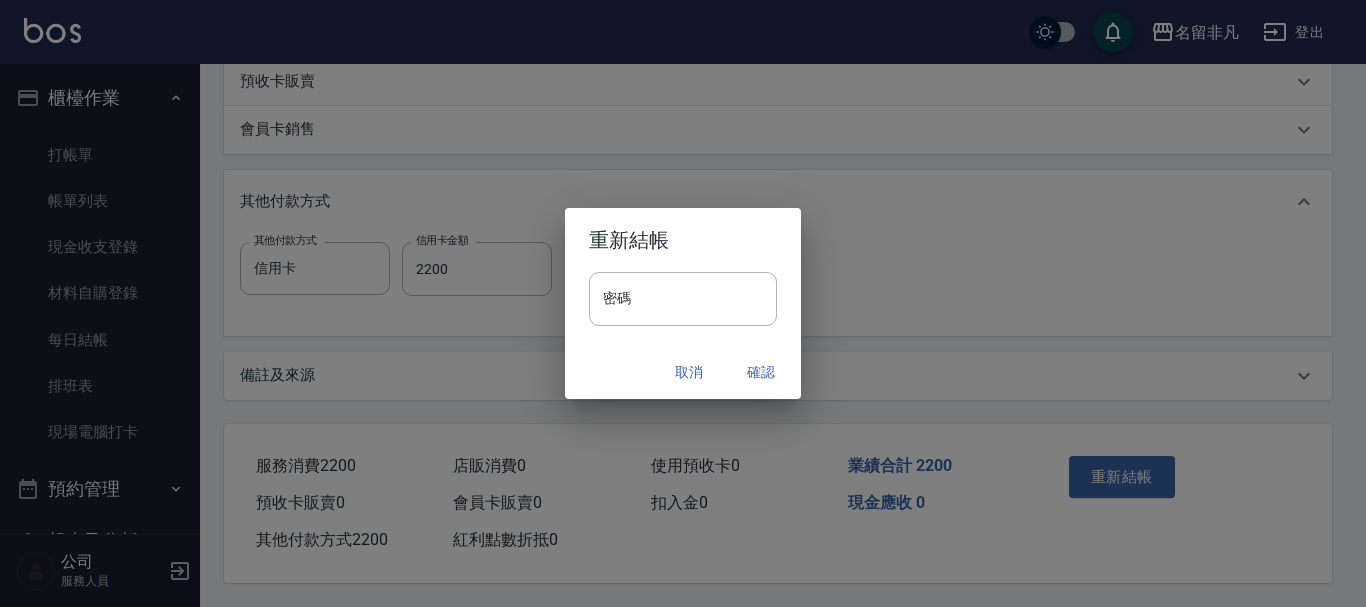 click on "確認" at bounding box center [761, 372] 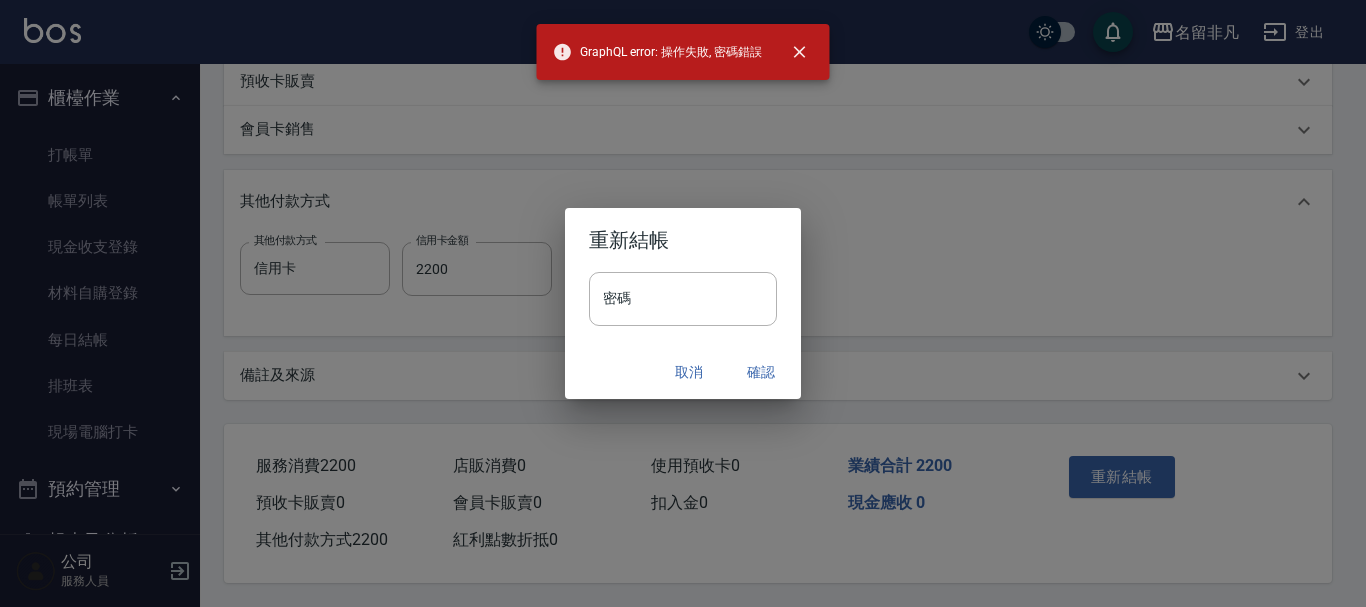 click on "重新結帳 密碼 密碼 取消 確認" at bounding box center [683, 303] 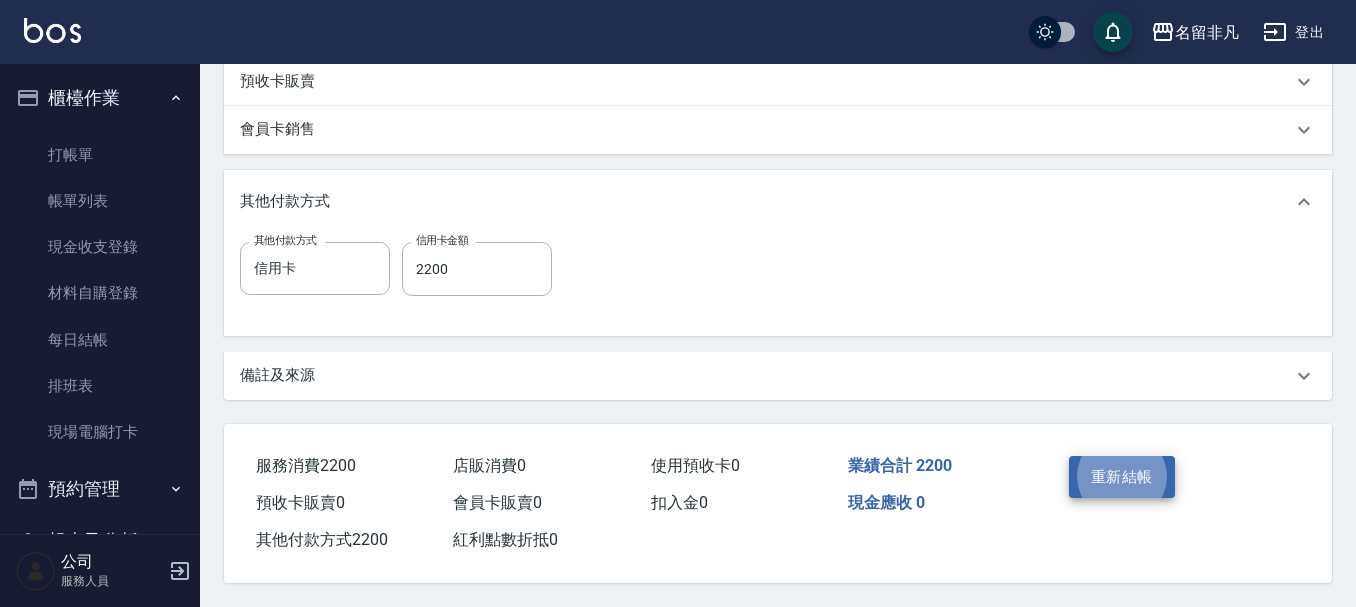 click on "重新結帳" at bounding box center [1122, 477] 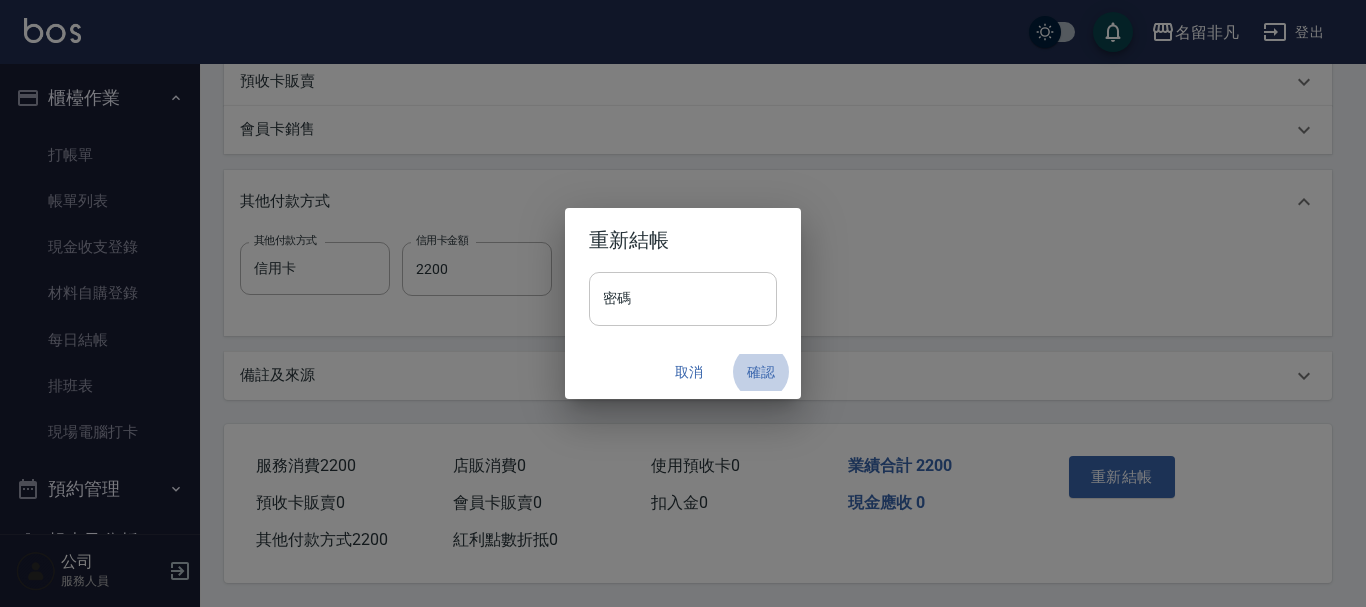 click on "密碼" at bounding box center (683, 299) 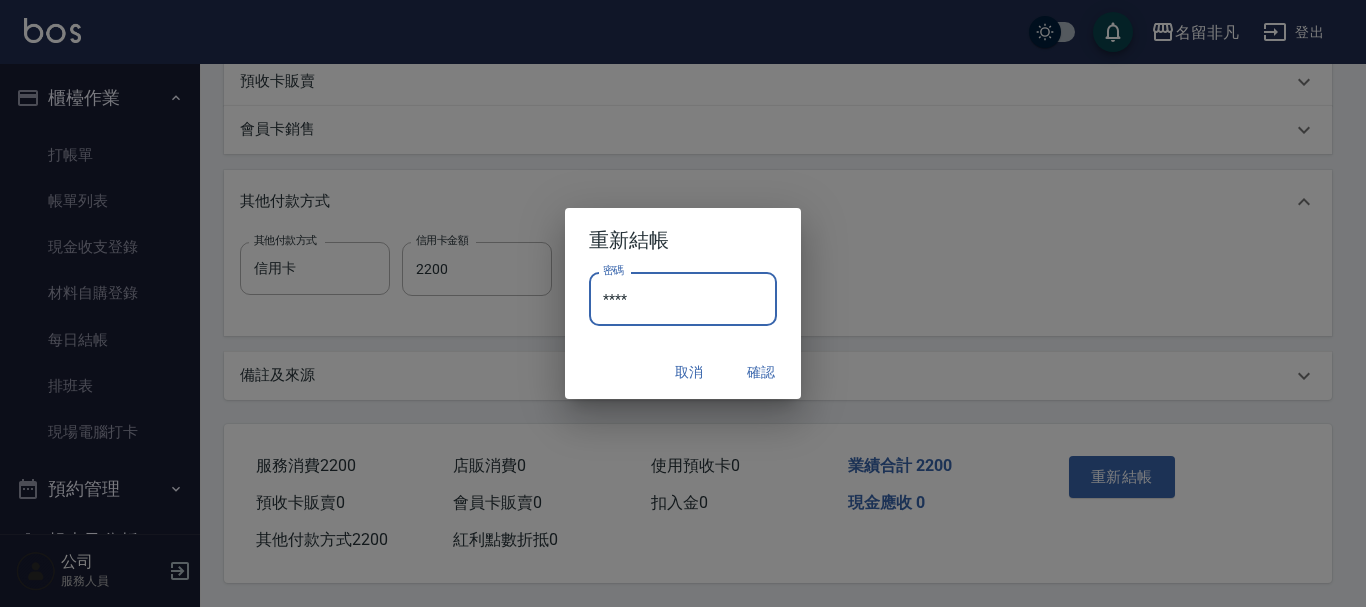 type on "****" 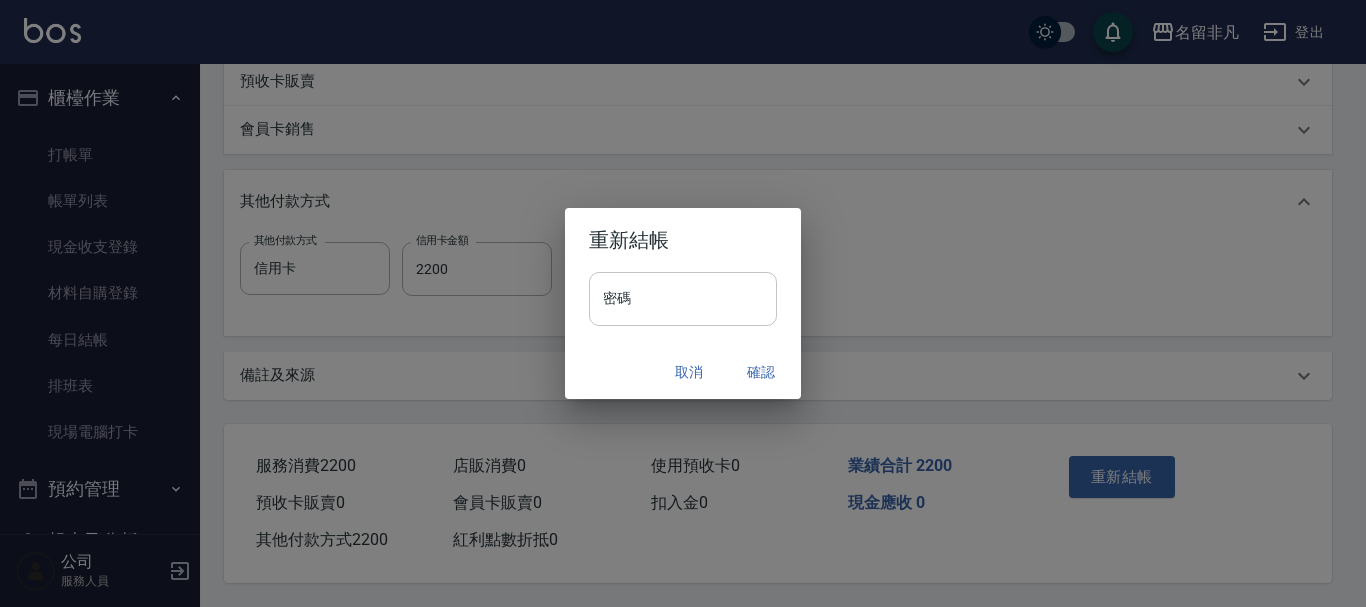 click on "密碼" at bounding box center [683, 299] 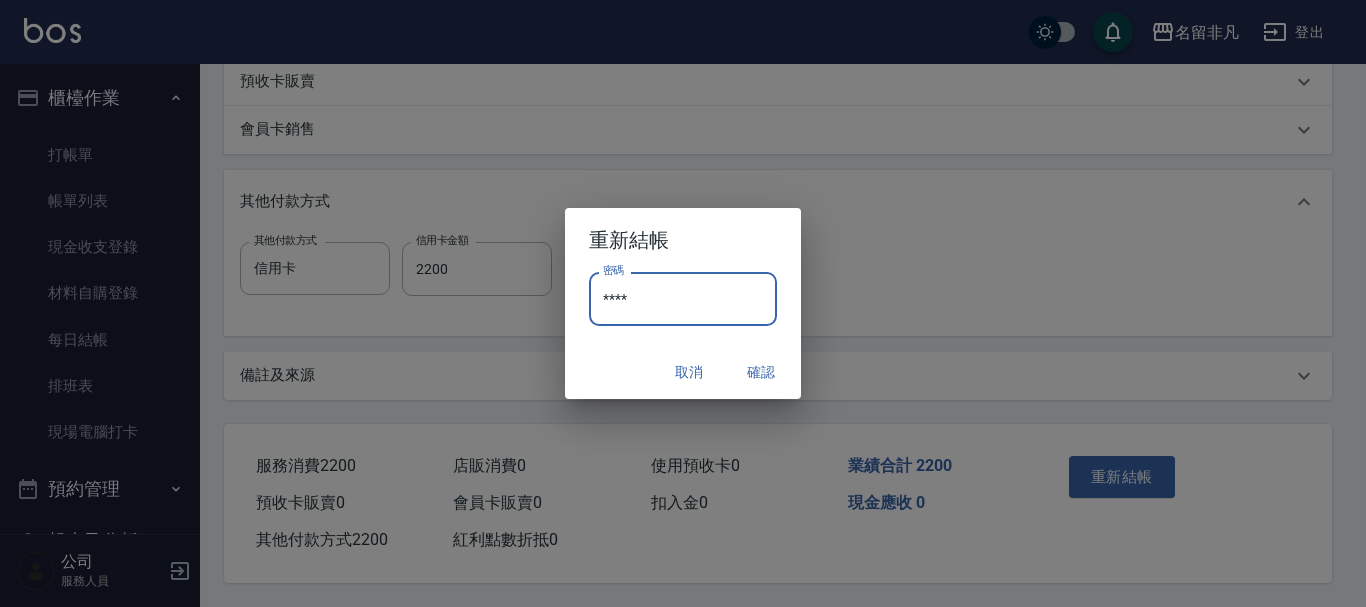 type on "****" 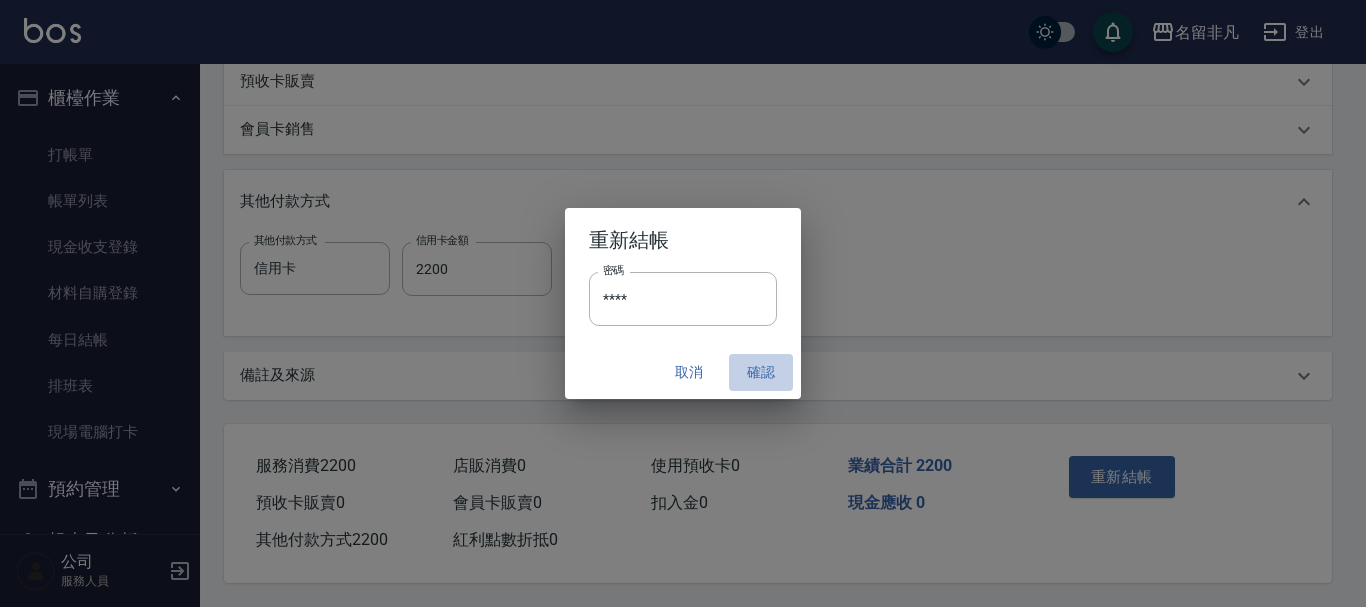 click on "確認" at bounding box center [761, 372] 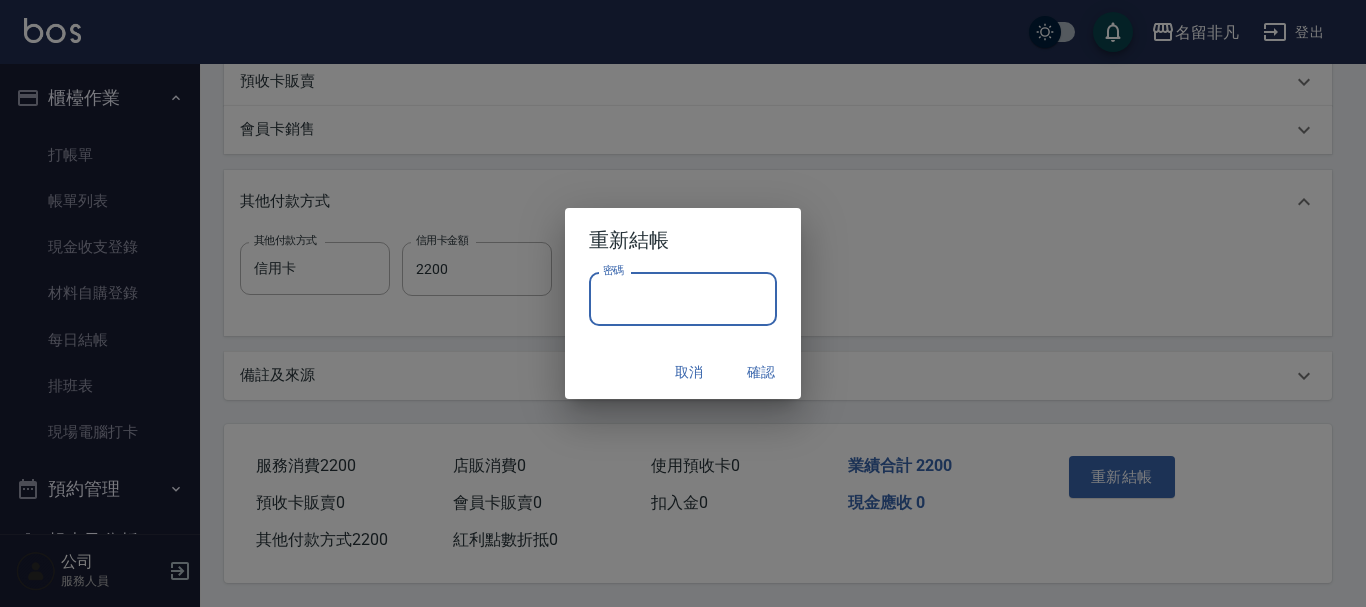 click on "密碼" at bounding box center [683, 299] 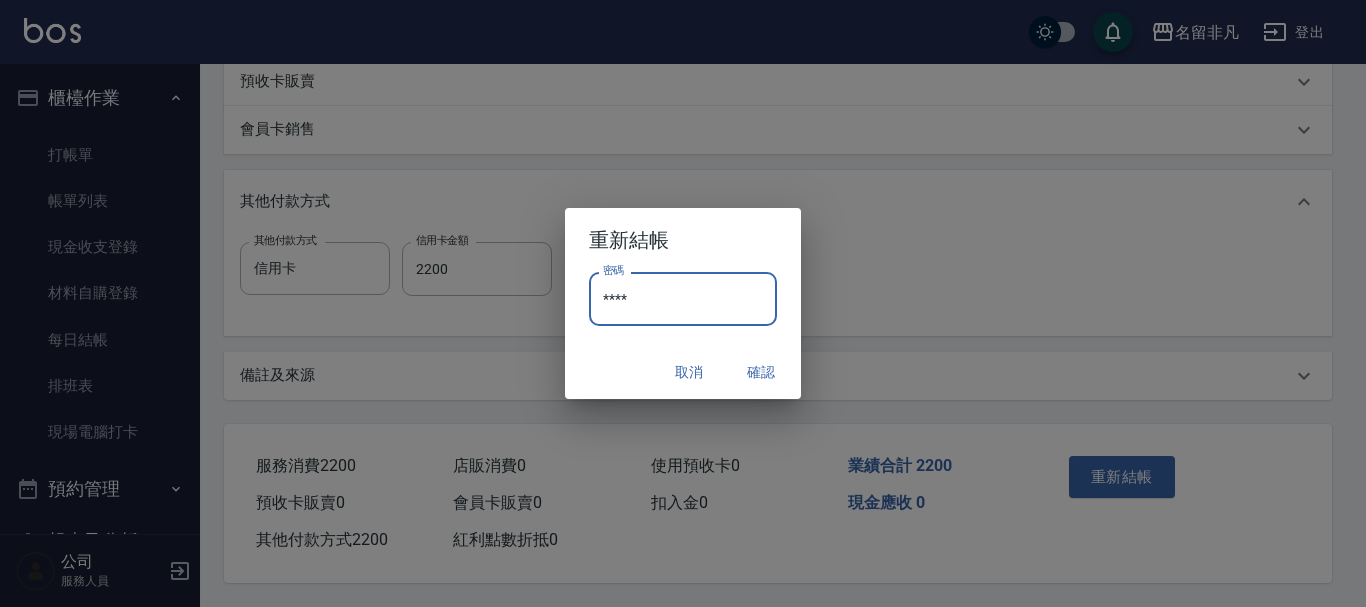 type on "****" 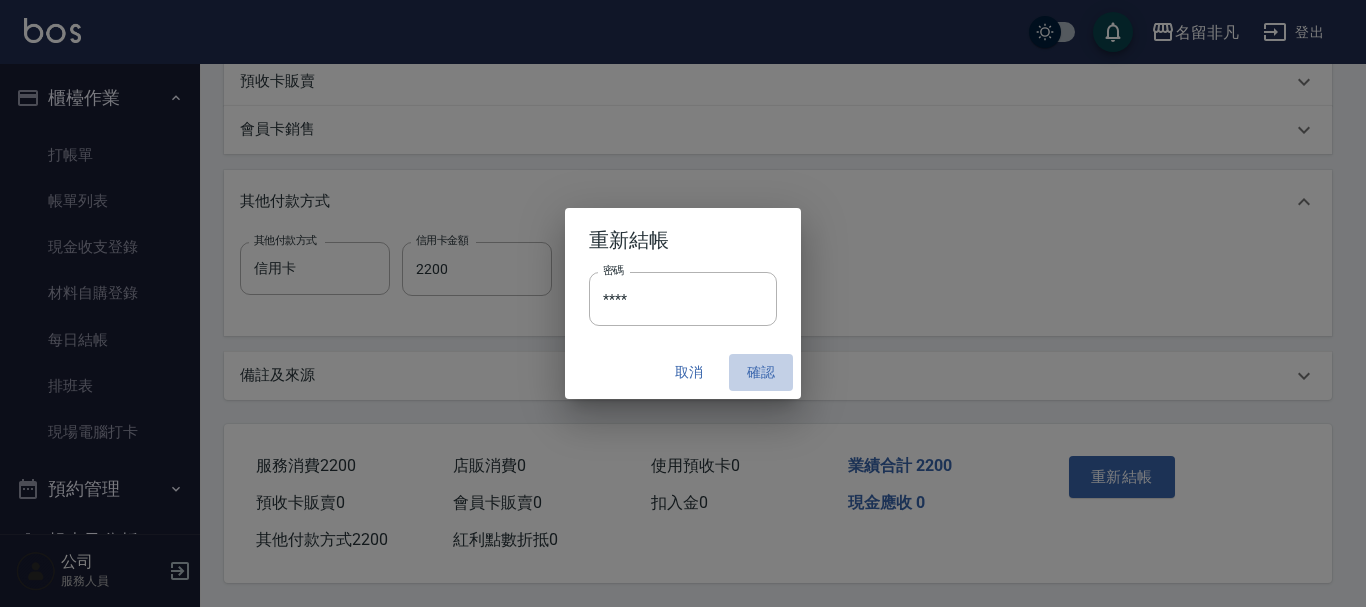 click on "確認" at bounding box center [761, 372] 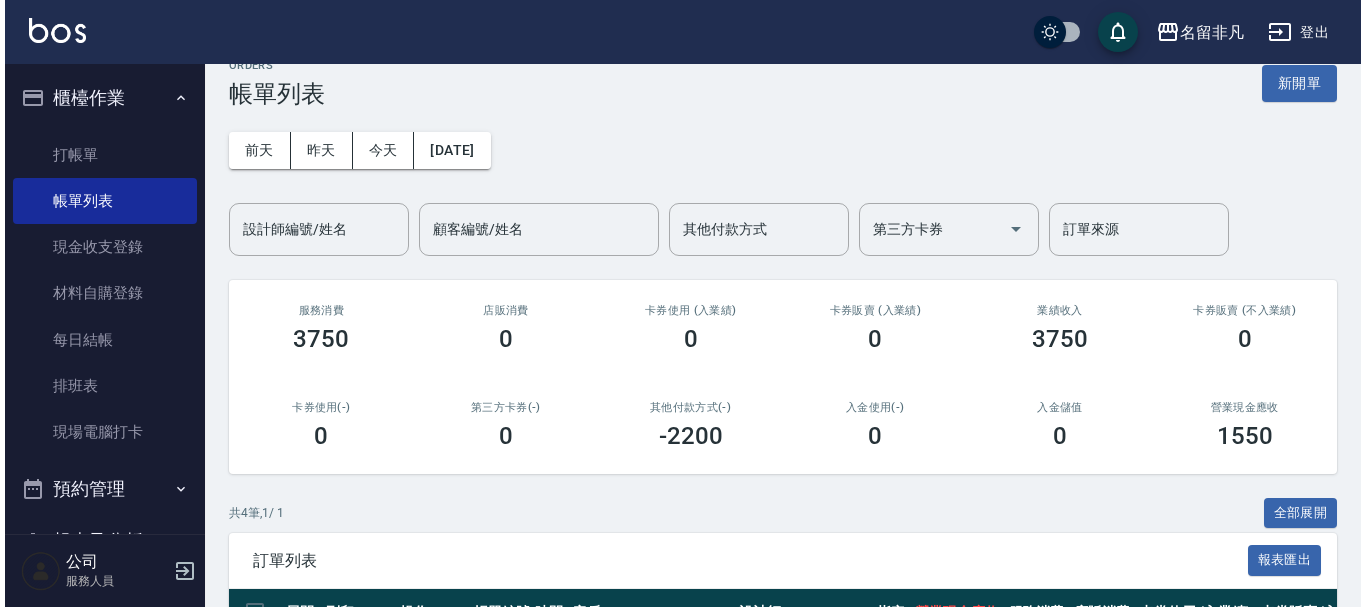 scroll, scrollTop: 0, scrollLeft: 0, axis: both 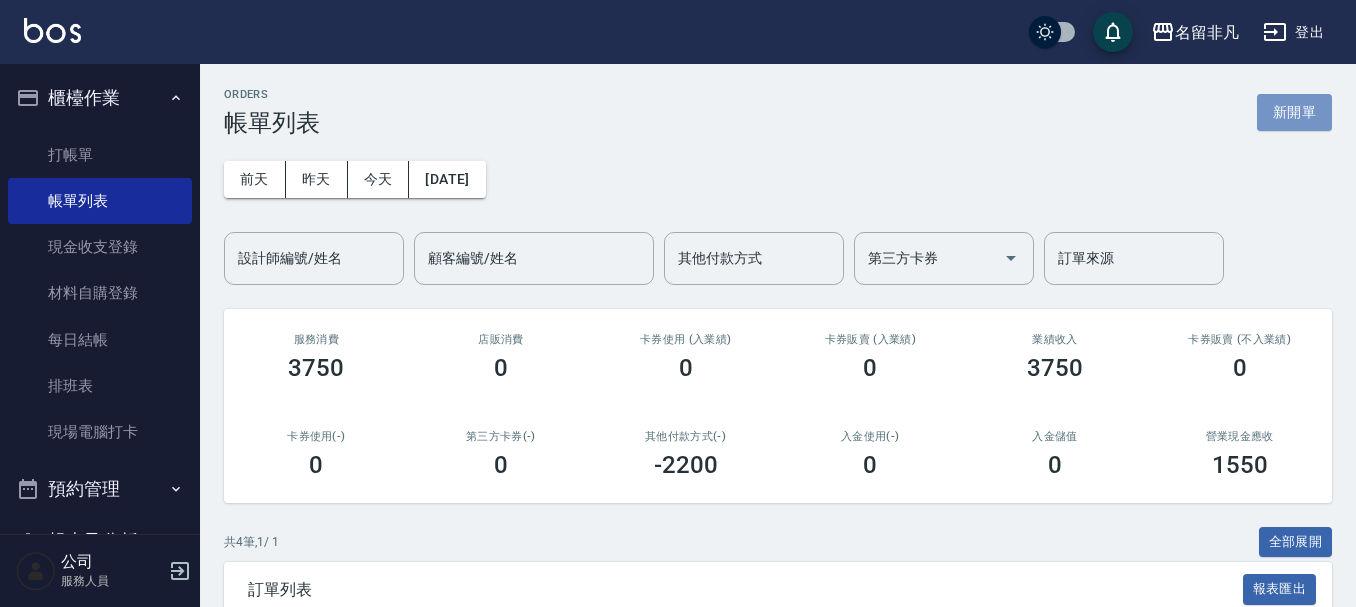 click on "新開單" at bounding box center (1294, 112) 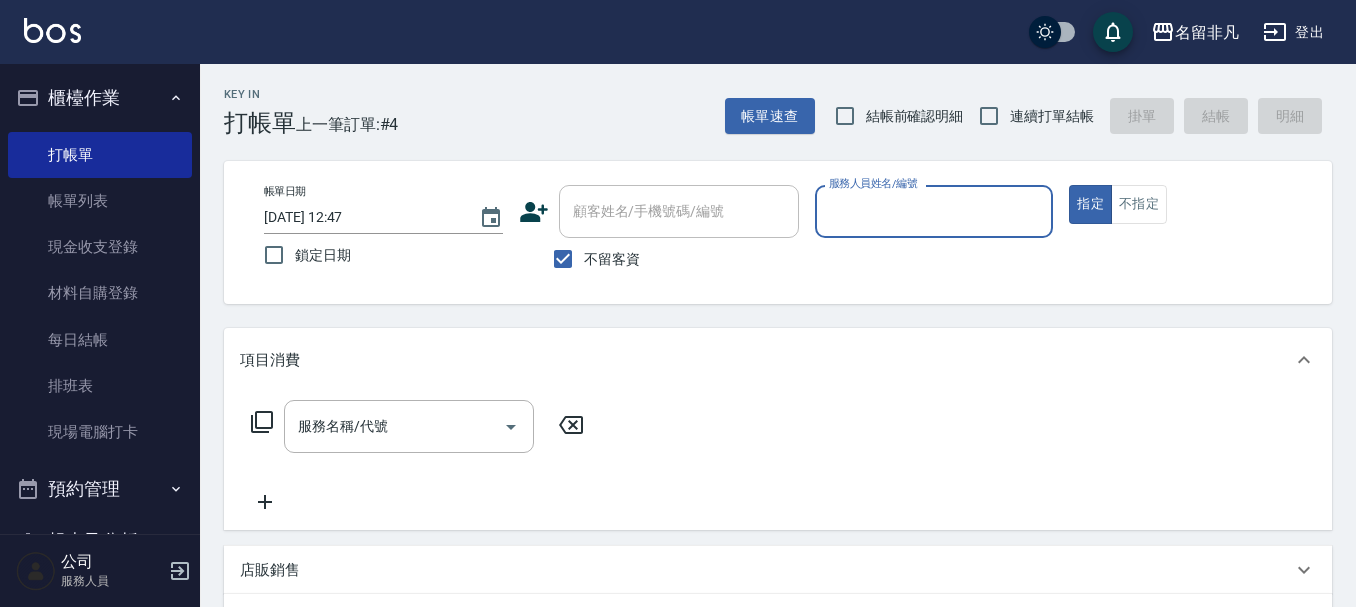 click on "服務人員姓名/編號" at bounding box center (934, 211) 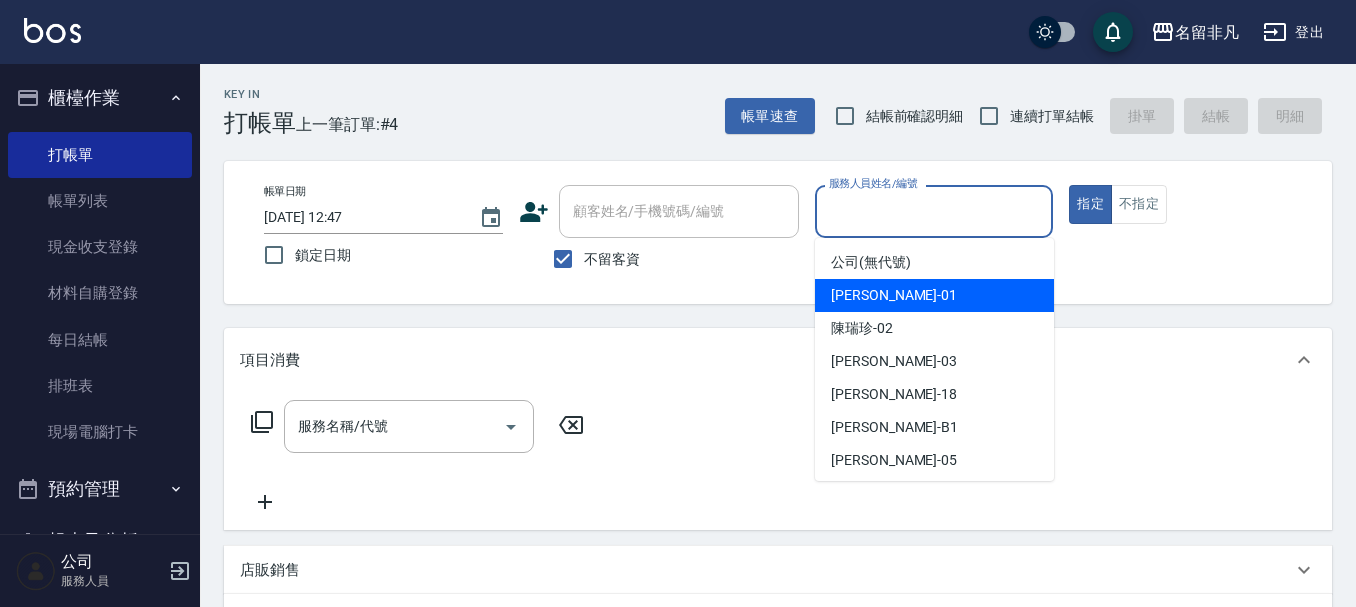 click on "[PERSON_NAME] -01" at bounding box center [934, 295] 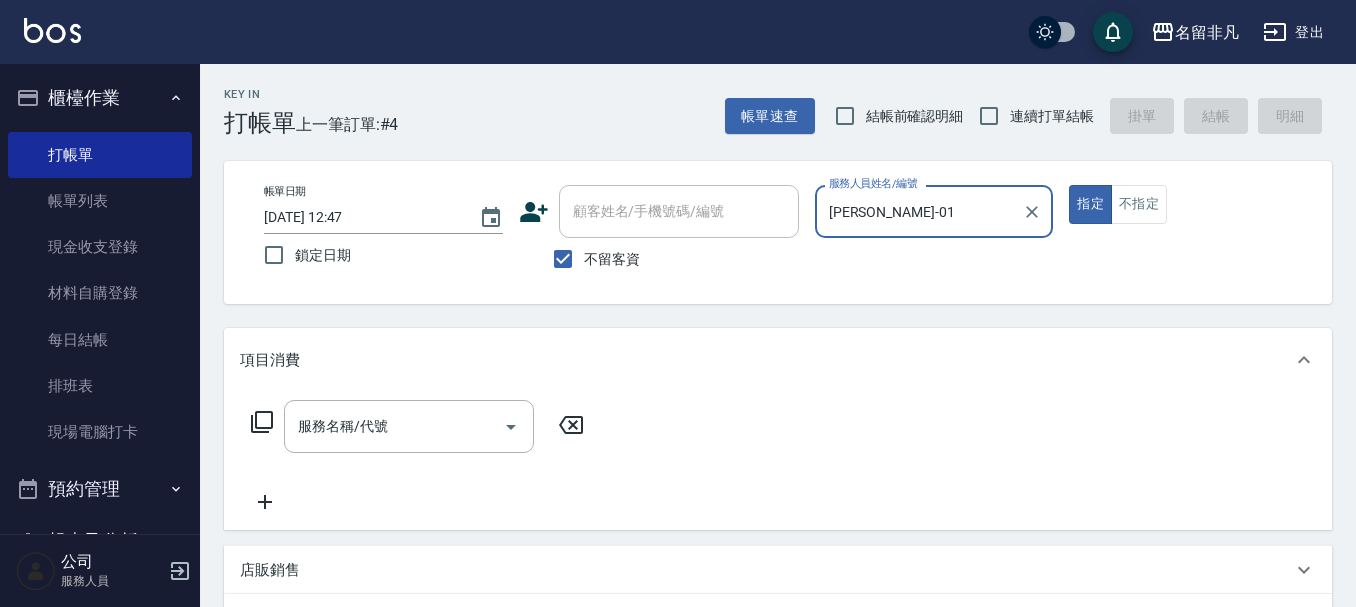 click 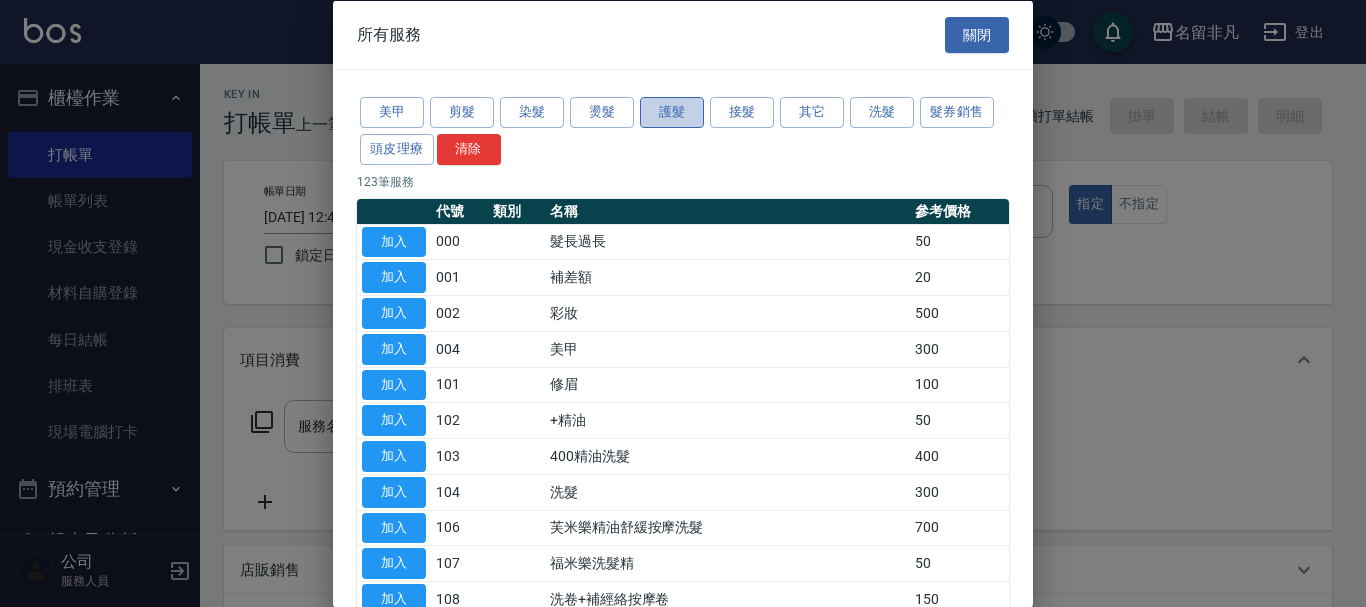 click on "護髮" at bounding box center [672, 112] 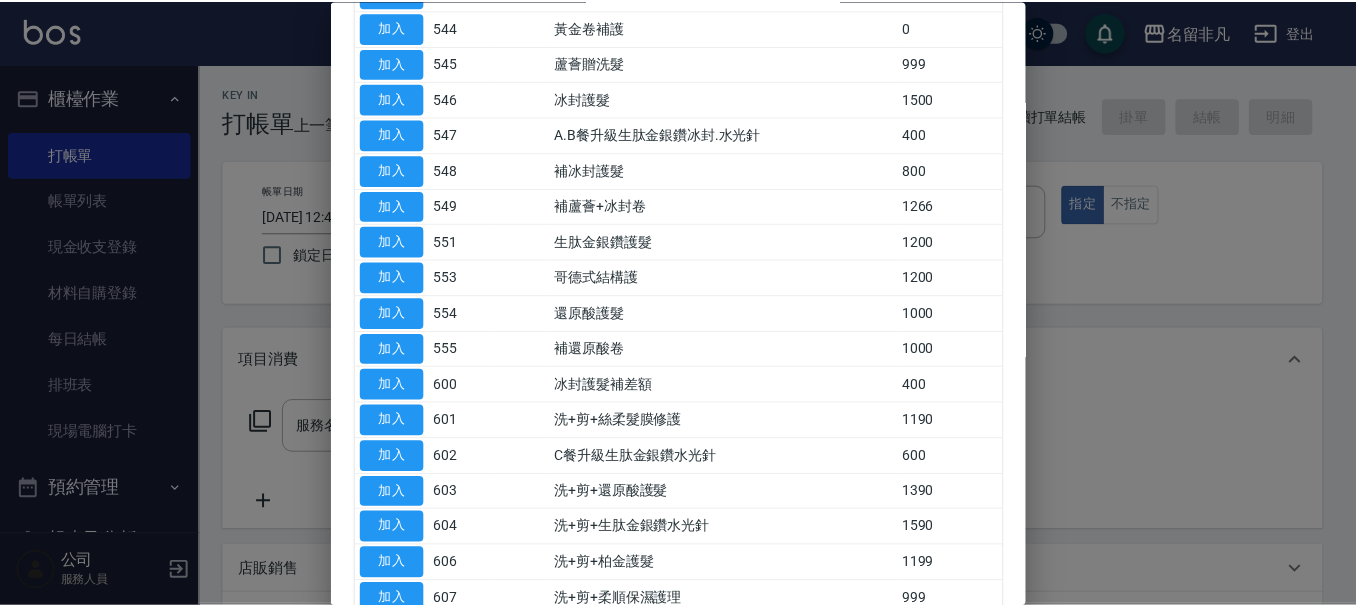 scroll, scrollTop: 1300, scrollLeft: 0, axis: vertical 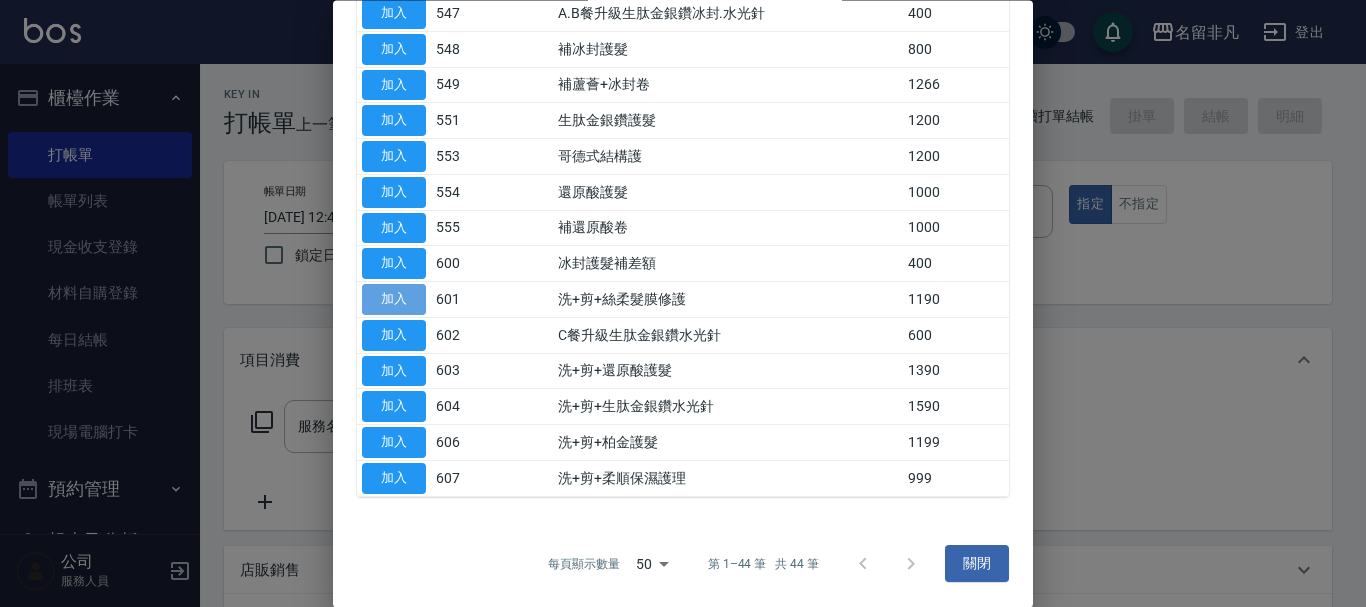 click on "加入" at bounding box center (394, 300) 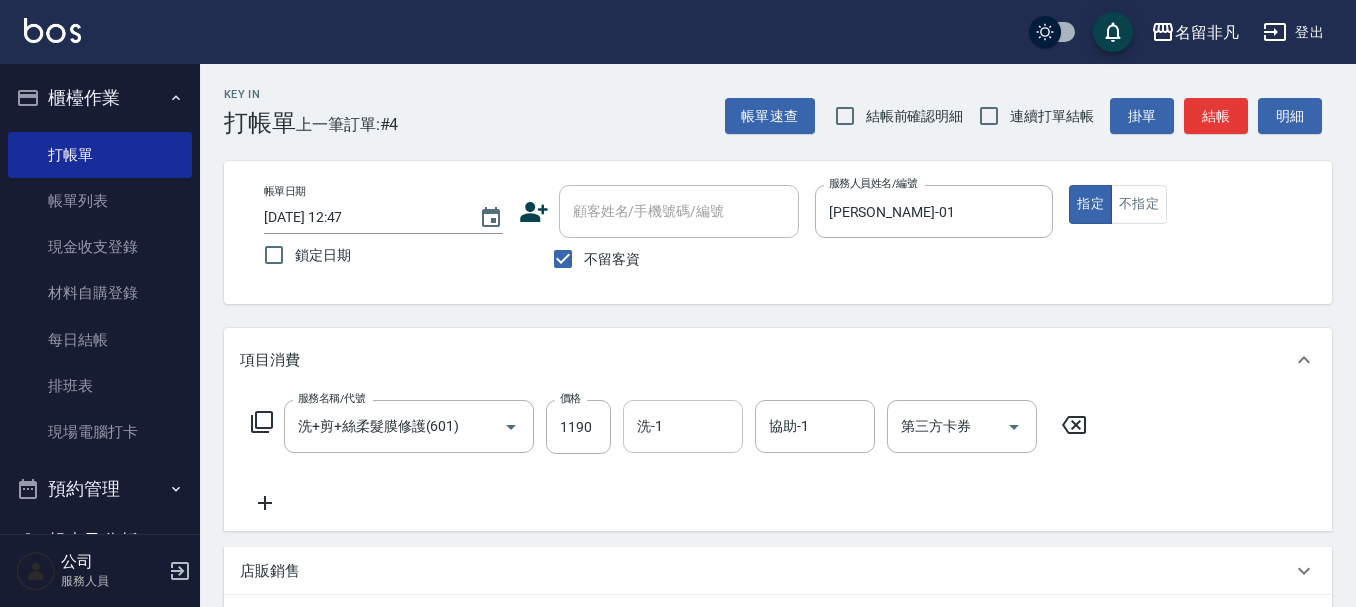 click on "洗-1" at bounding box center (683, 426) 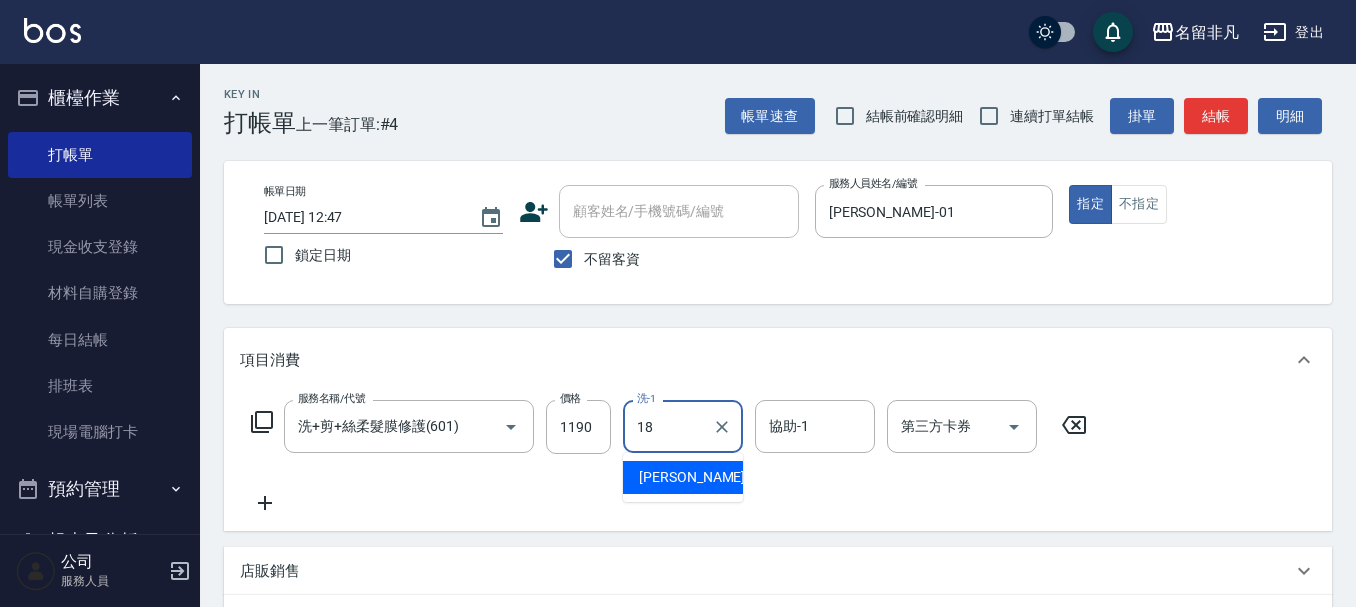 type on "[PERSON_NAME]-18" 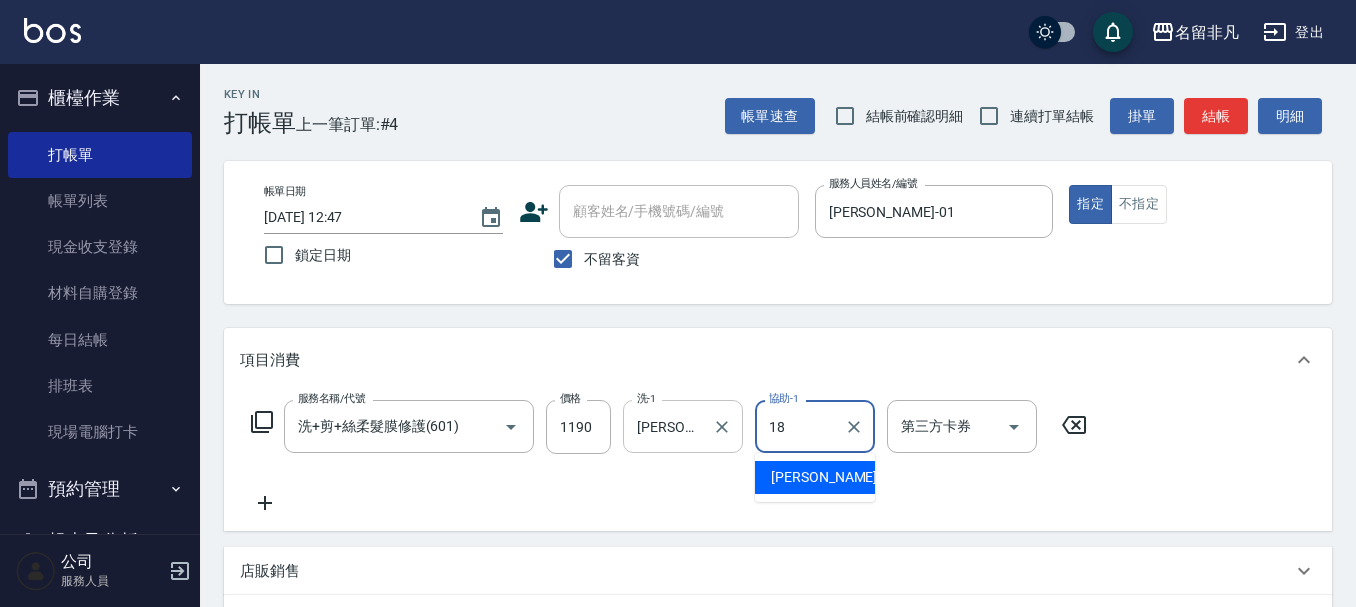 type on "[PERSON_NAME]-18" 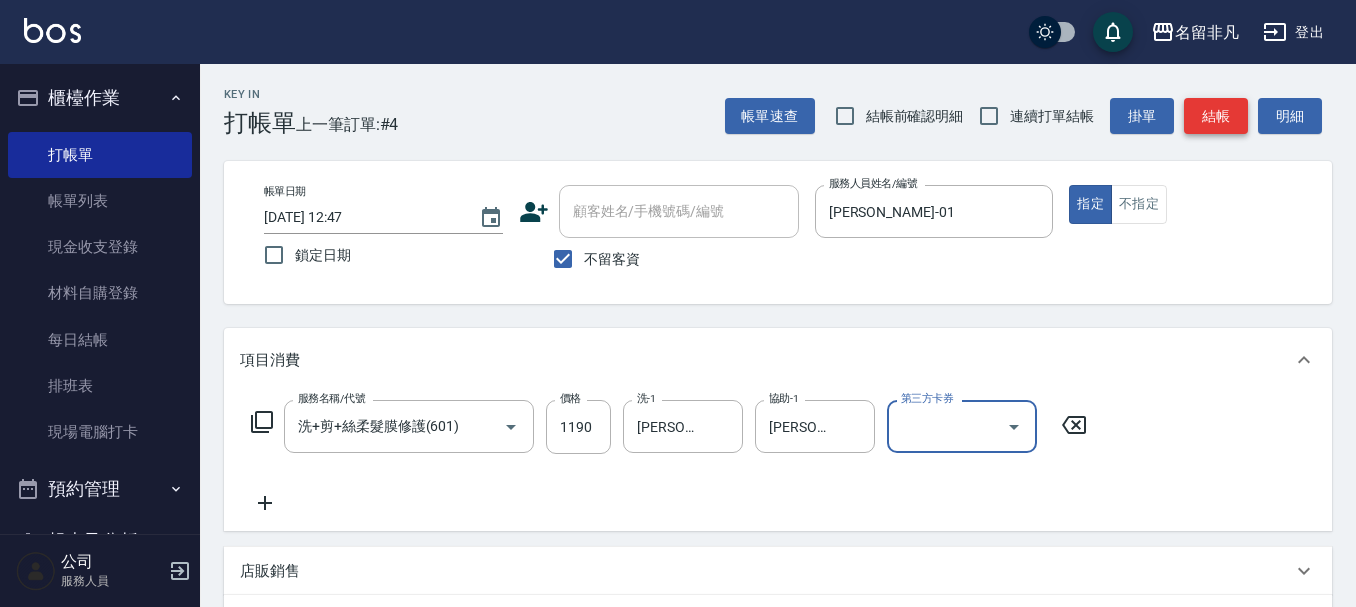 click on "結帳" at bounding box center (1216, 116) 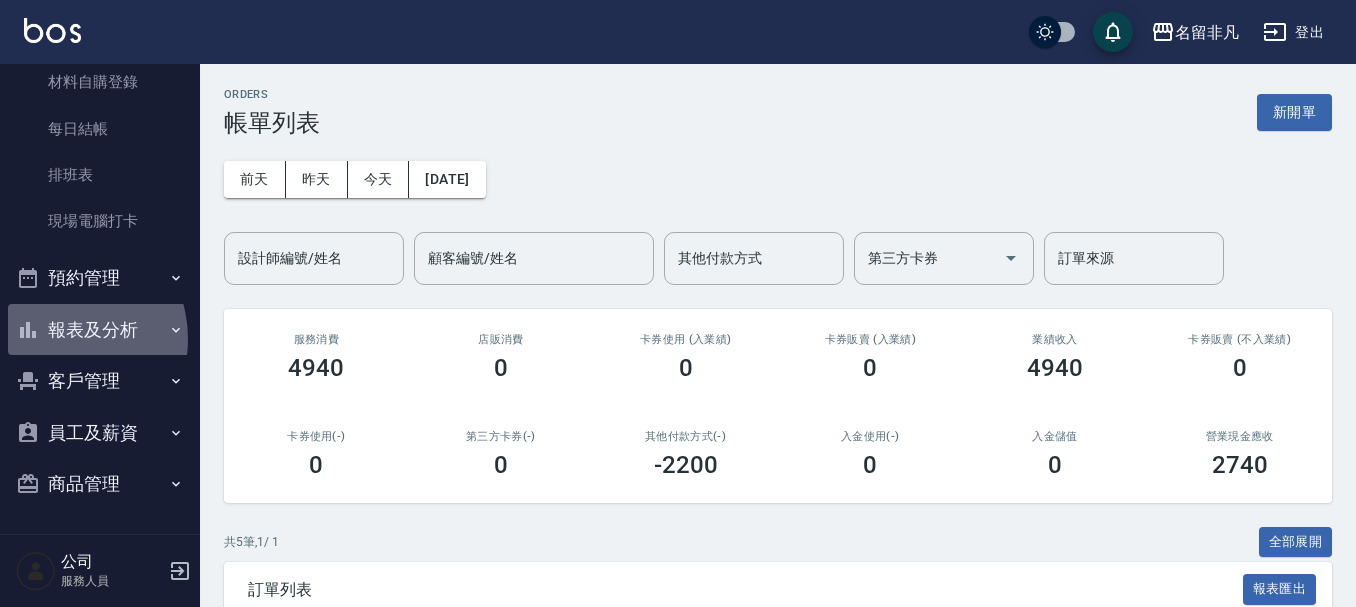 click on "報表及分析" at bounding box center (100, 330) 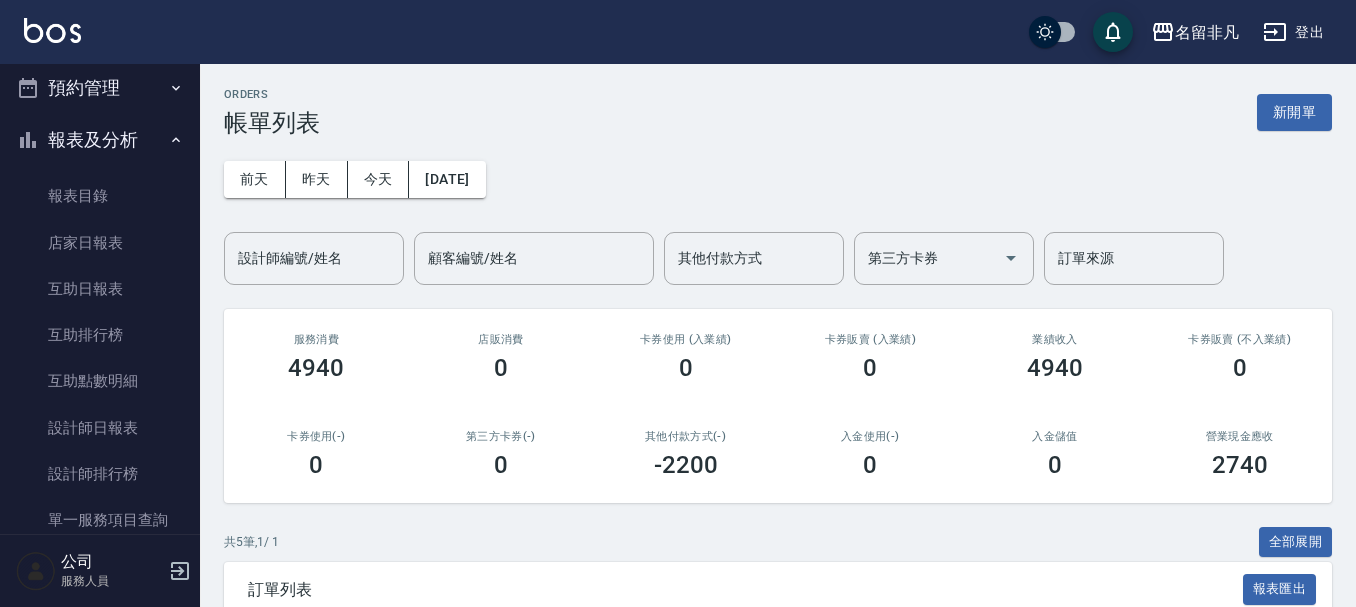 scroll, scrollTop: 411, scrollLeft: 0, axis: vertical 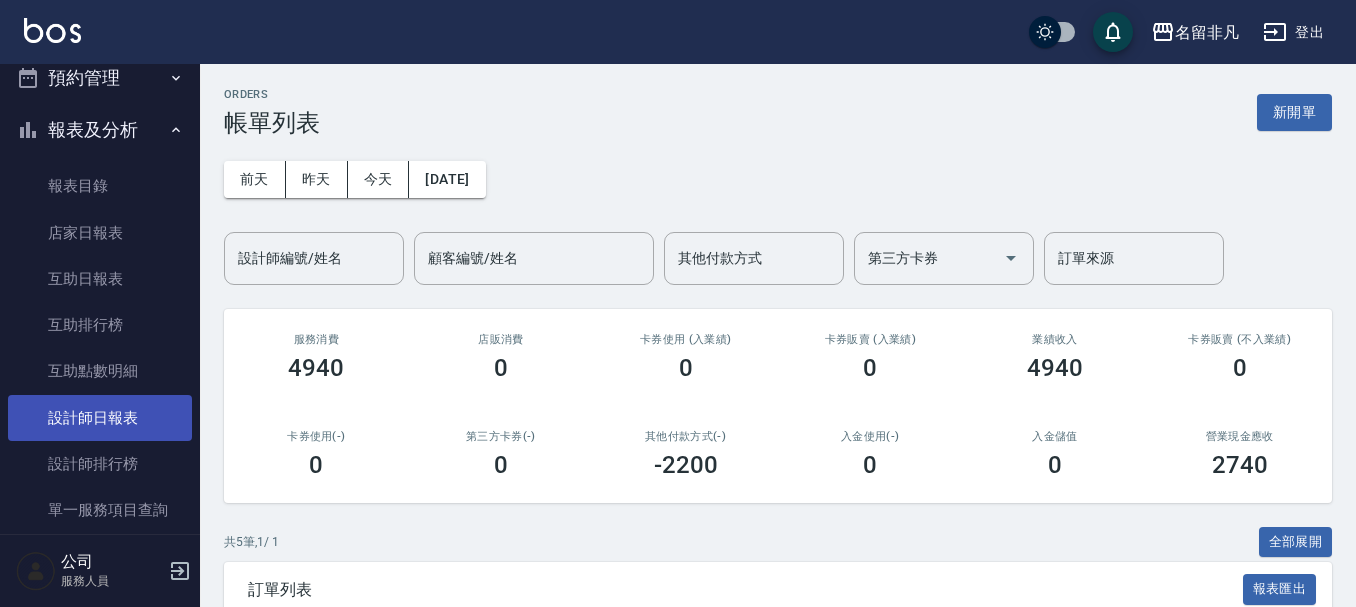 click on "設計師日報表" at bounding box center (100, 418) 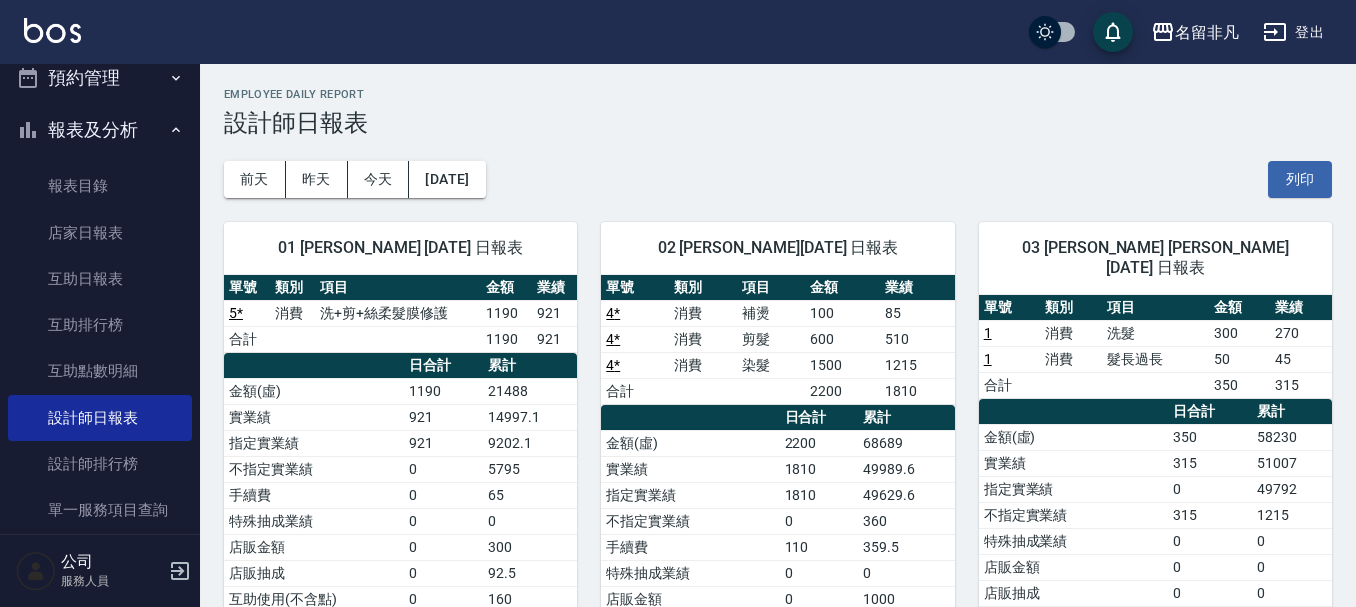 click on "報表及分析" at bounding box center [100, 130] 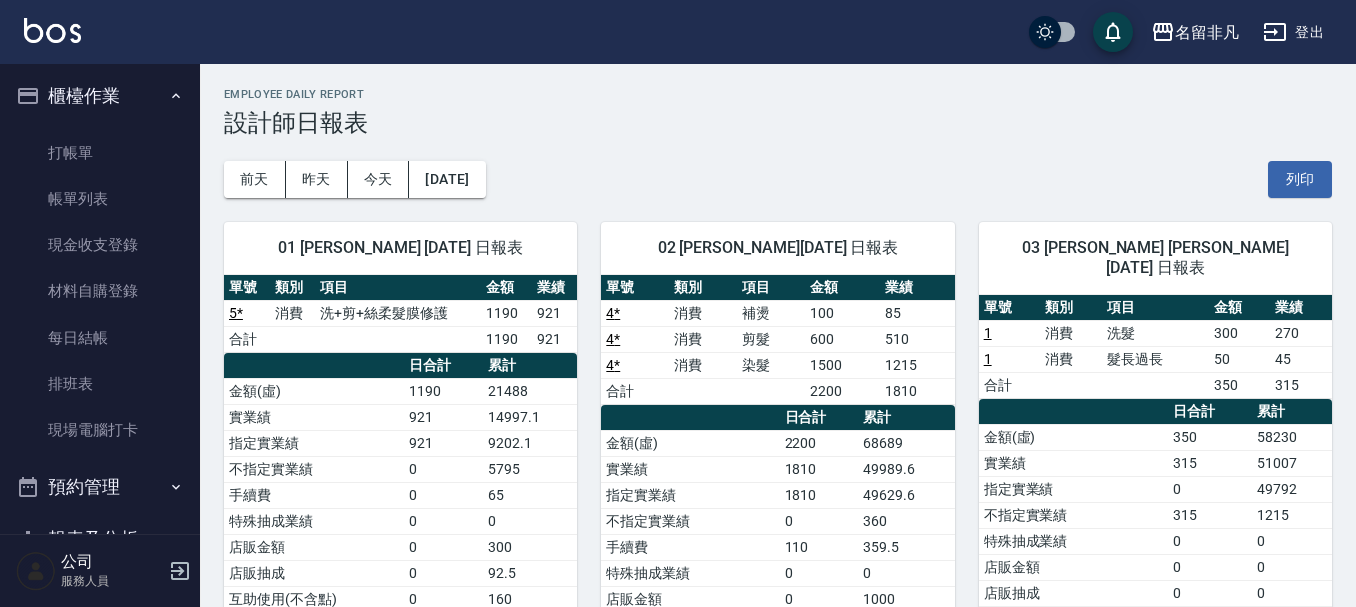 scroll, scrollTop: 0, scrollLeft: 0, axis: both 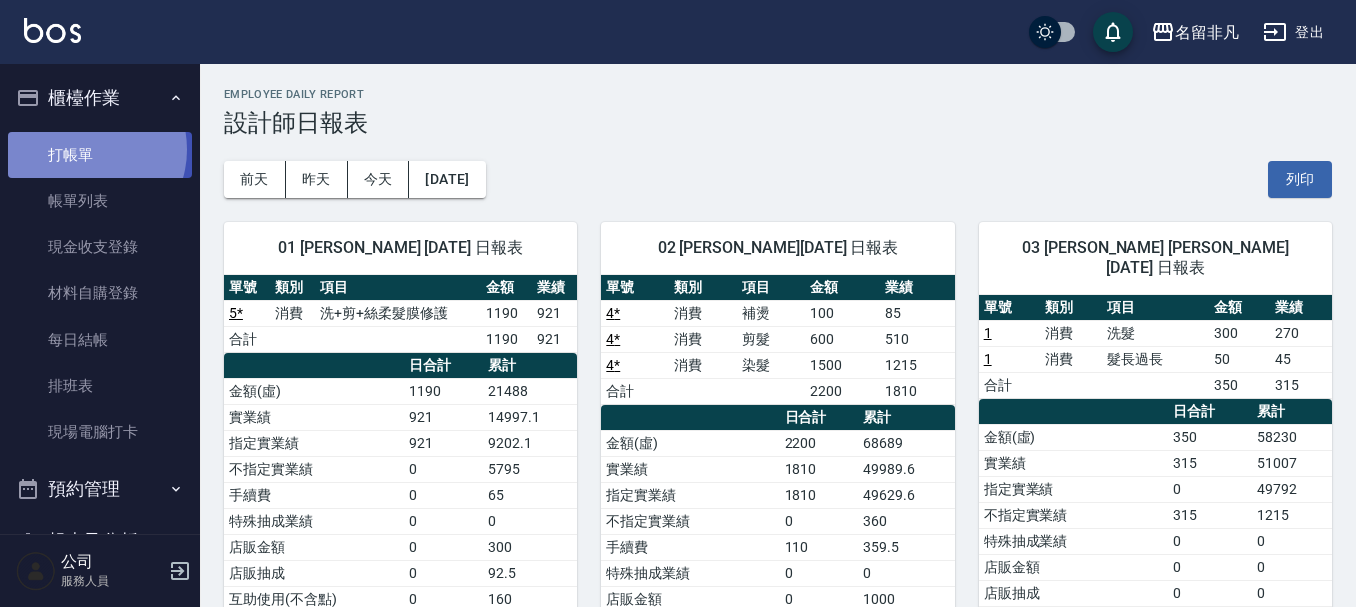 click on "打帳單" at bounding box center (100, 155) 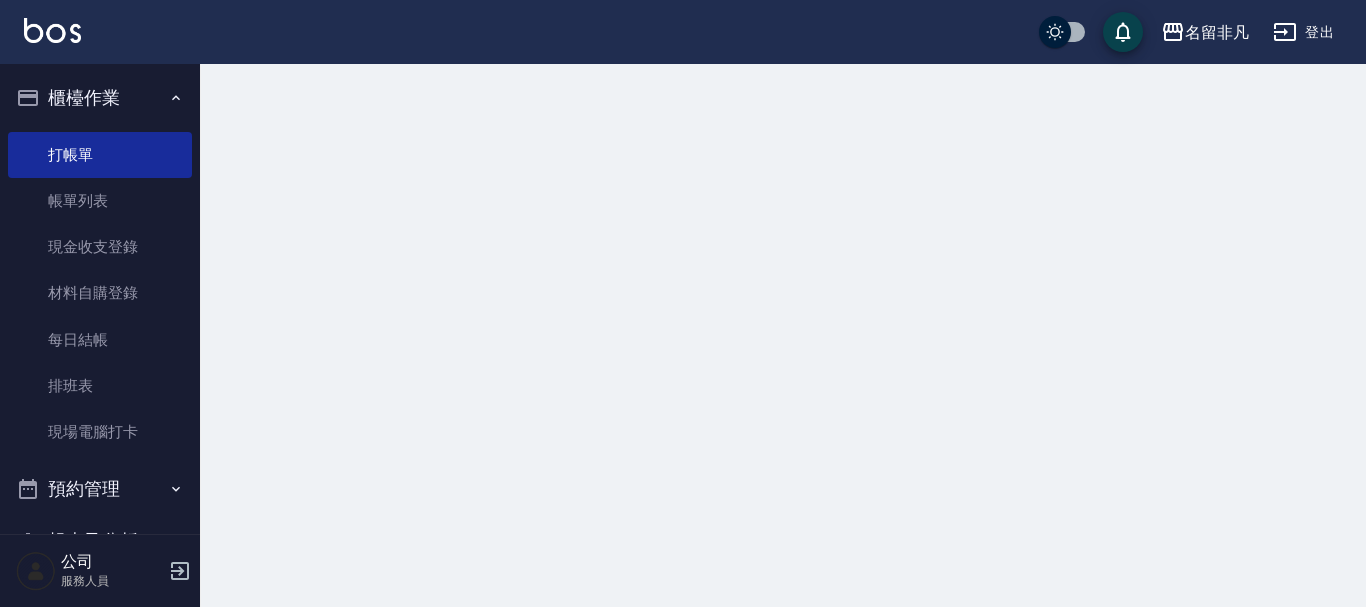 click on "櫃檯作業" at bounding box center (100, 98) 